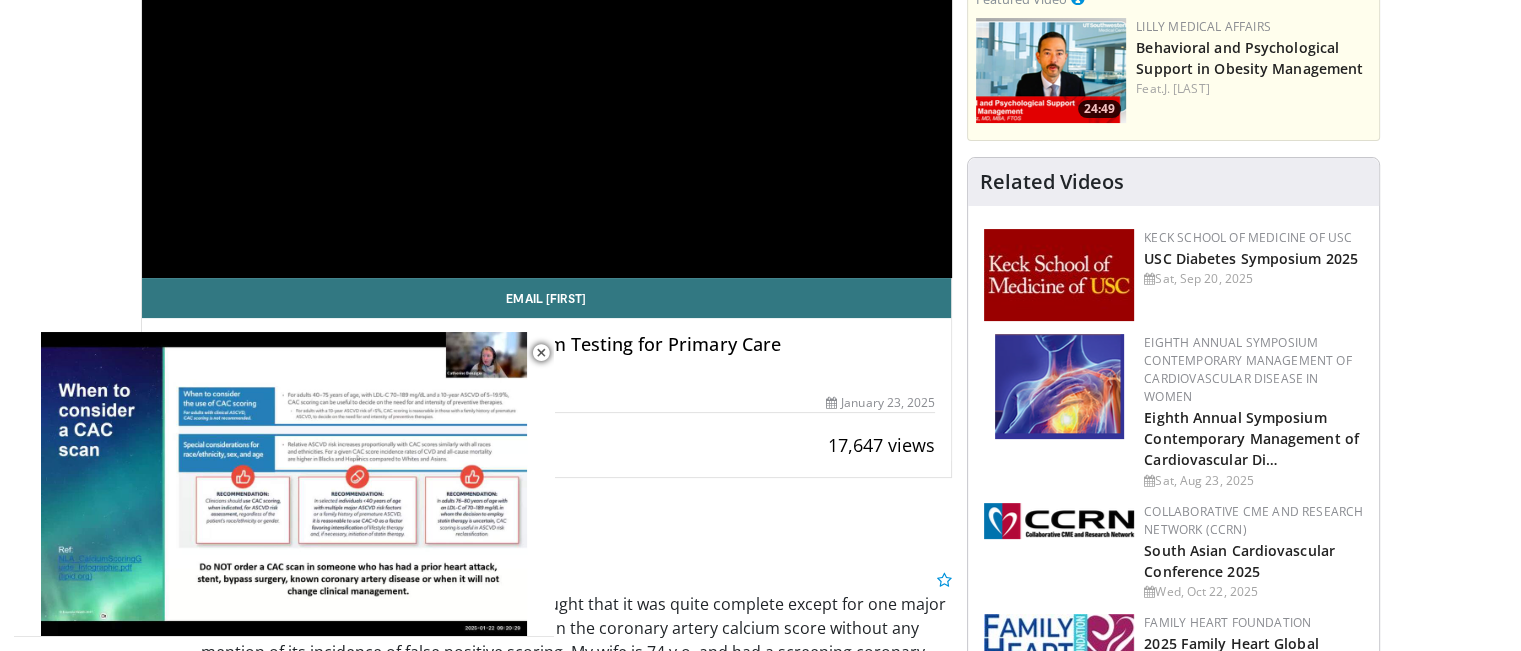 scroll, scrollTop: 200, scrollLeft: 0, axis: vertical 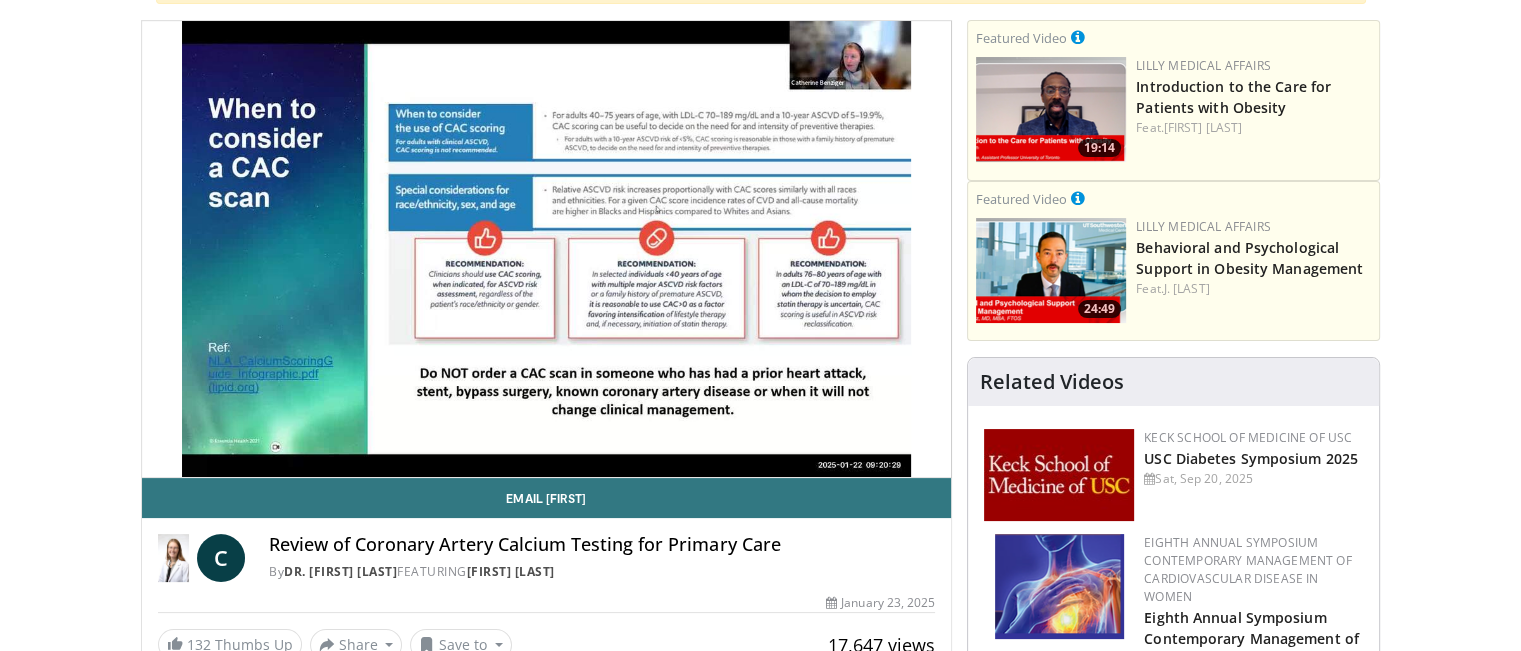 click on "Specialties
Adult & Family Medicine
Allergy, Asthma, Immunology
Anesthesiology
Cardiology
Dental
Dermatology
Endocrinology
Gastroenterology & Hepatology
General Surgery
Hematology & Oncology
Infectious Disease
Nephrology
Neurology
Neurosurgery
Obstetrics & Gynecology
Ophthalmology
Oral Maxillofacial
Orthopaedics
Otolaryngology
Pediatrics
Plastic Surgery
Podiatry
Psychiatry
Pulmonology
Radiation Oncology
Radiology
Rheumatology
Urology" at bounding box center (760, 1846) 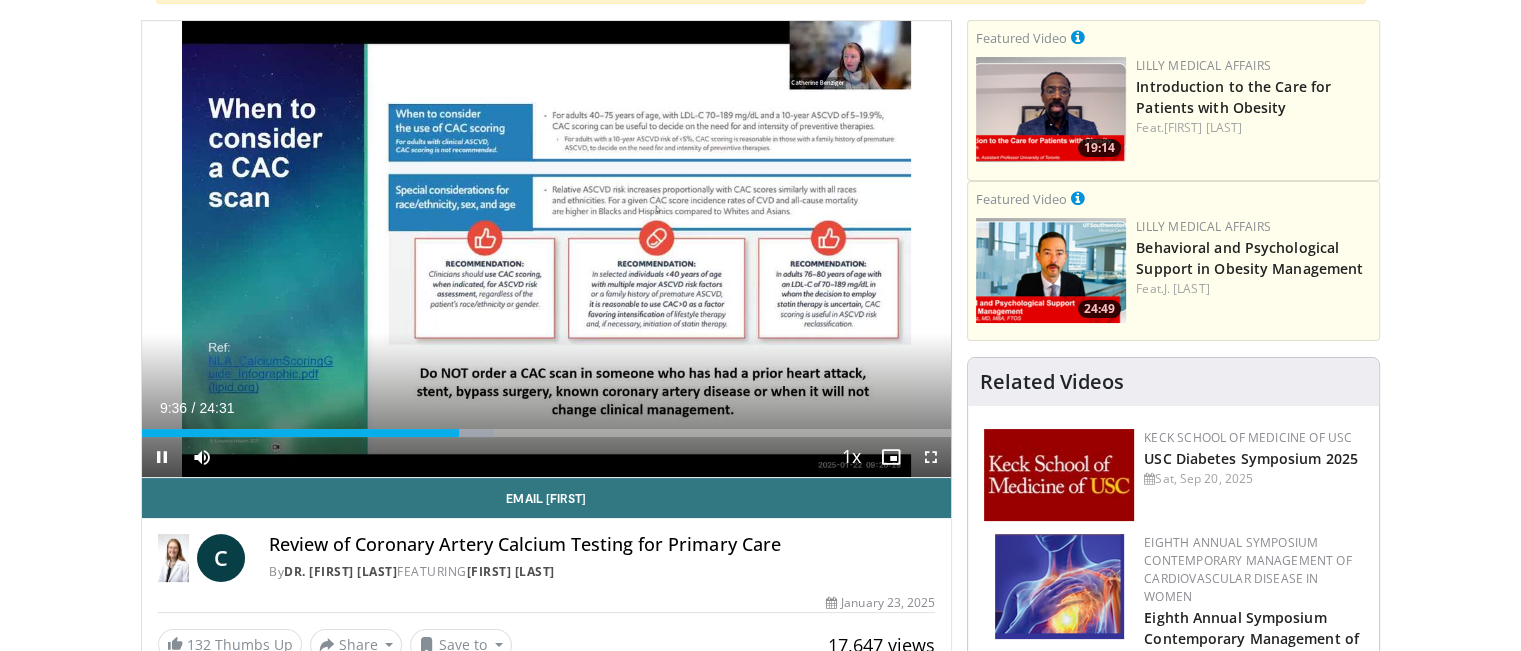 click on "Current Time  9:36 / Duration  24:31" at bounding box center (547, 408) 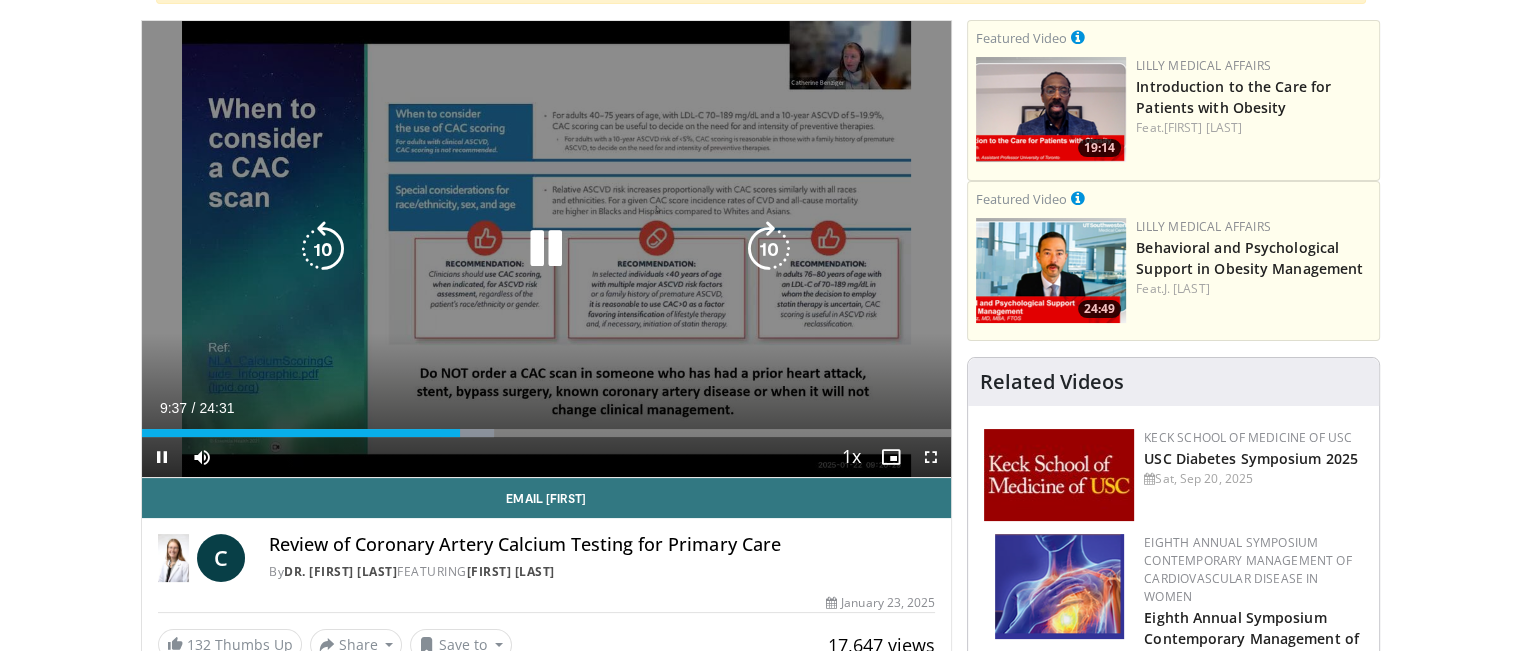 click at bounding box center [546, 249] 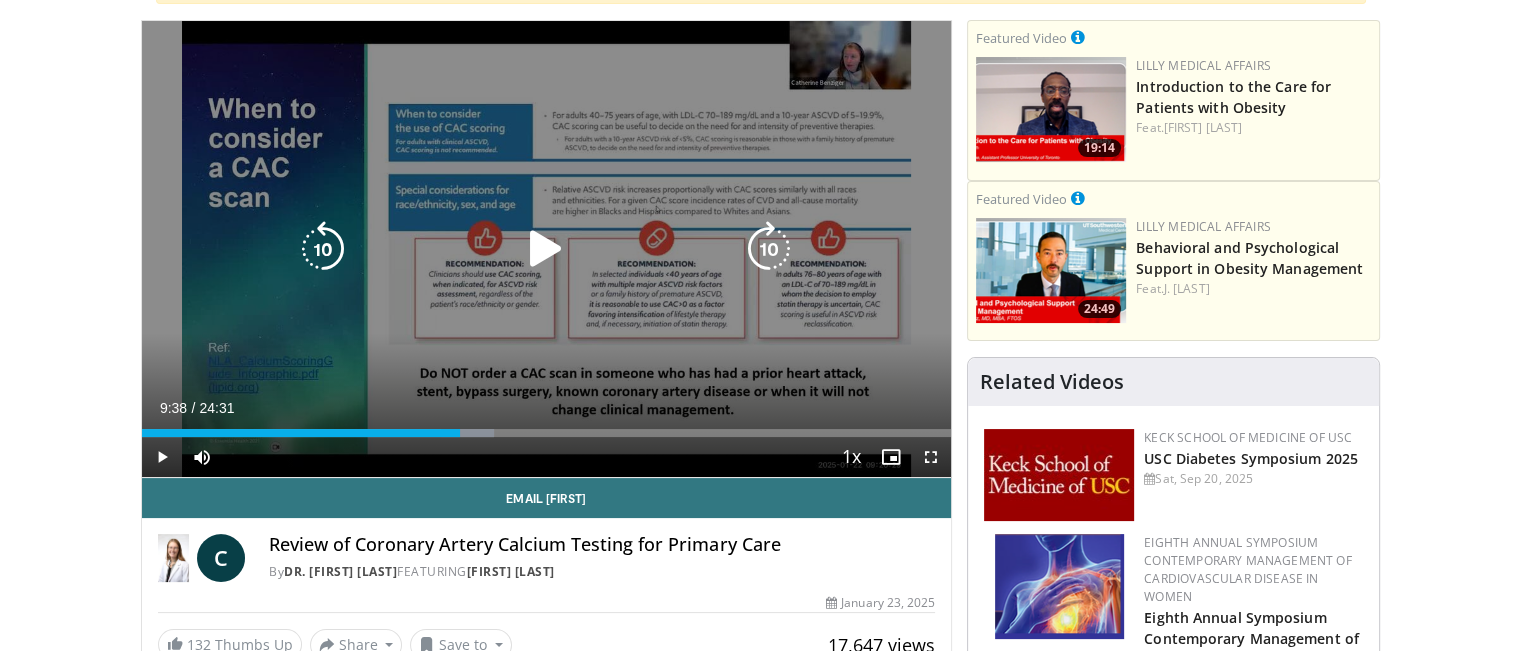 click at bounding box center [546, 249] 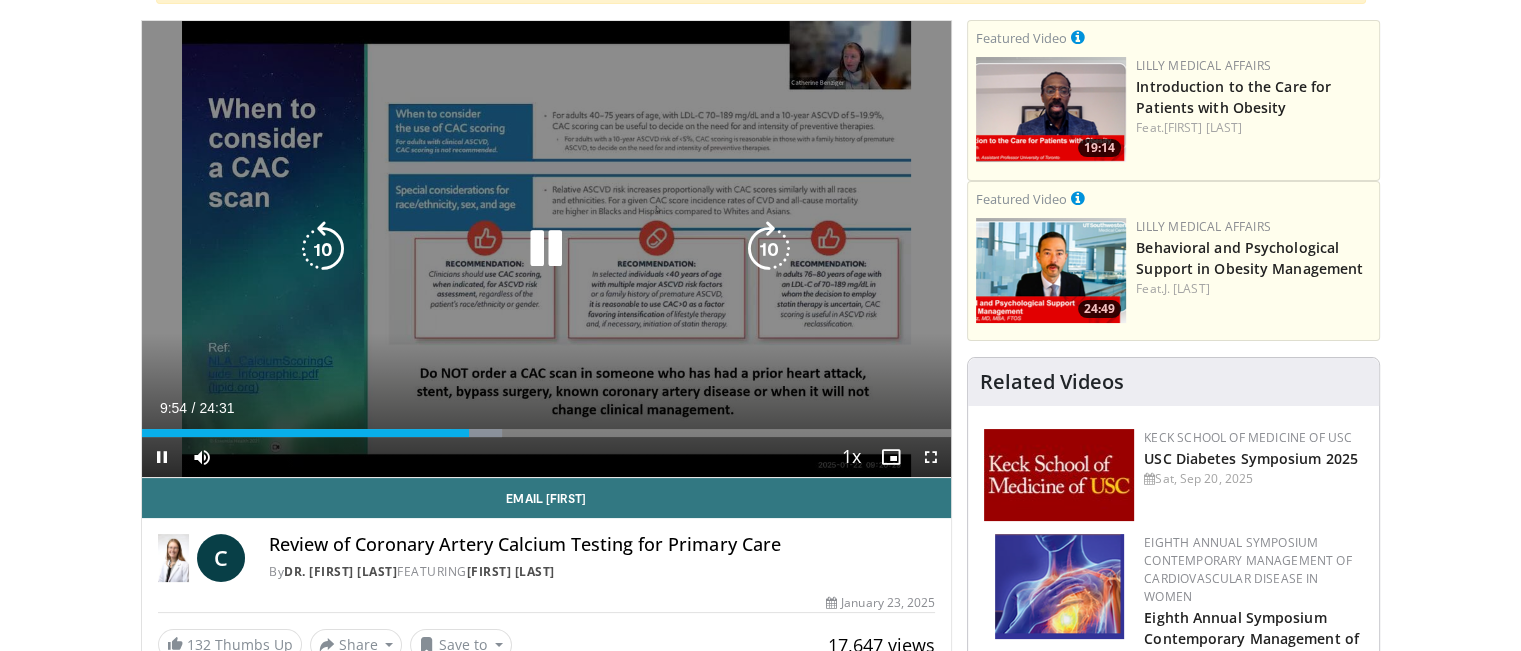 click at bounding box center [546, 249] 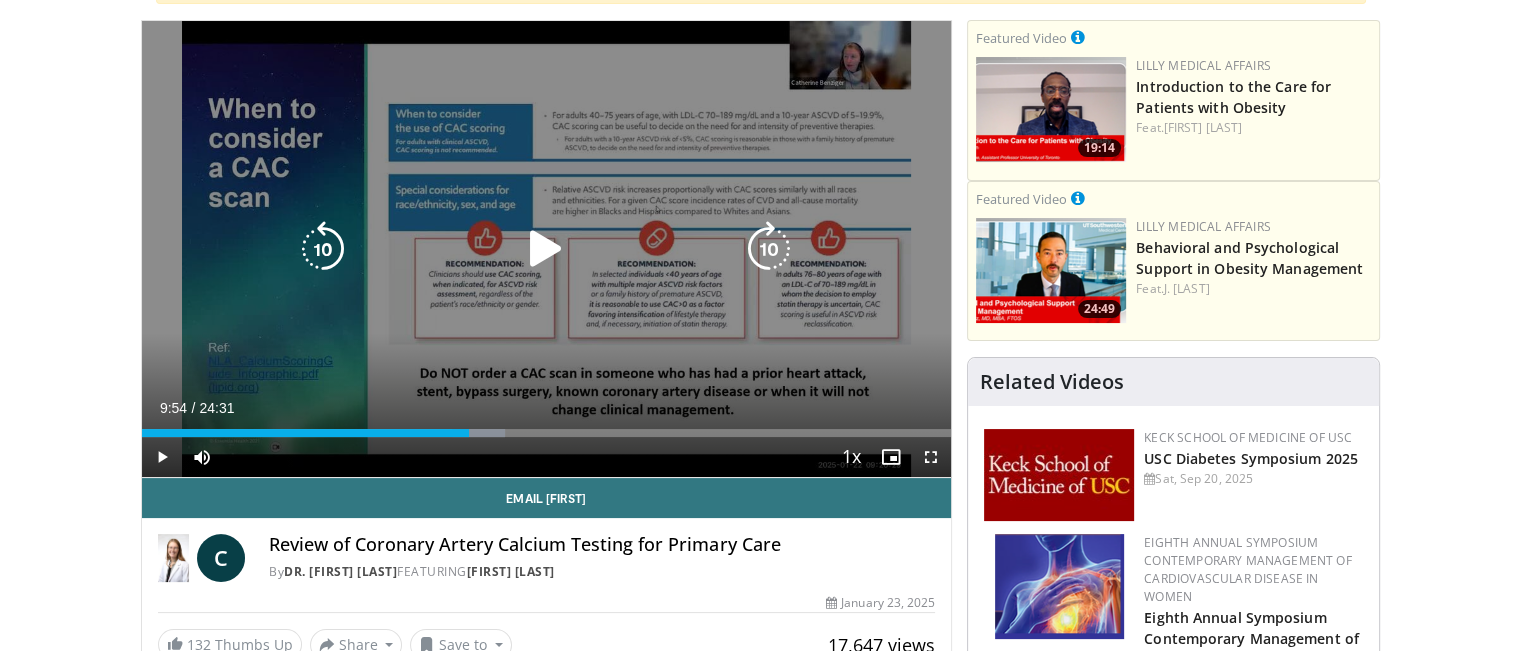 click at bounding box center (546, 249) 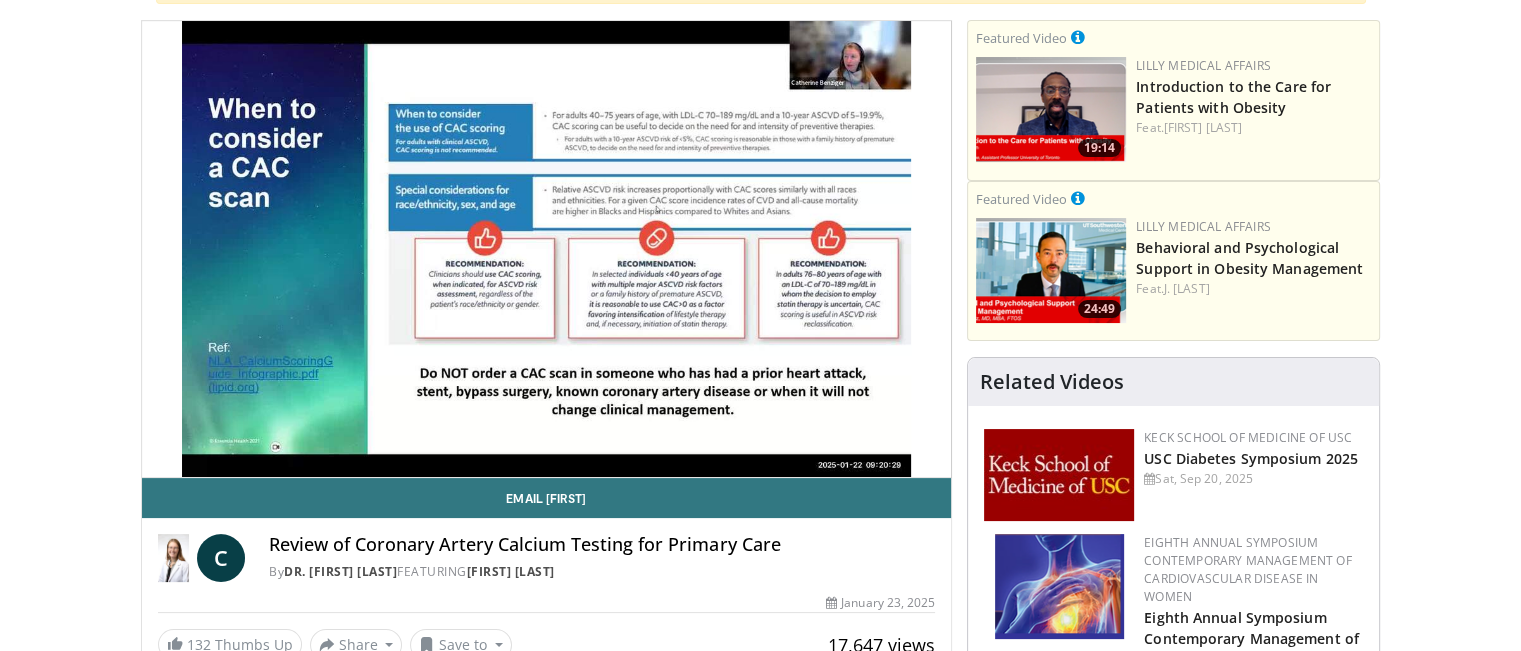 click on "10 seconds
Tap to unmute" at bounding box center (547, 249) 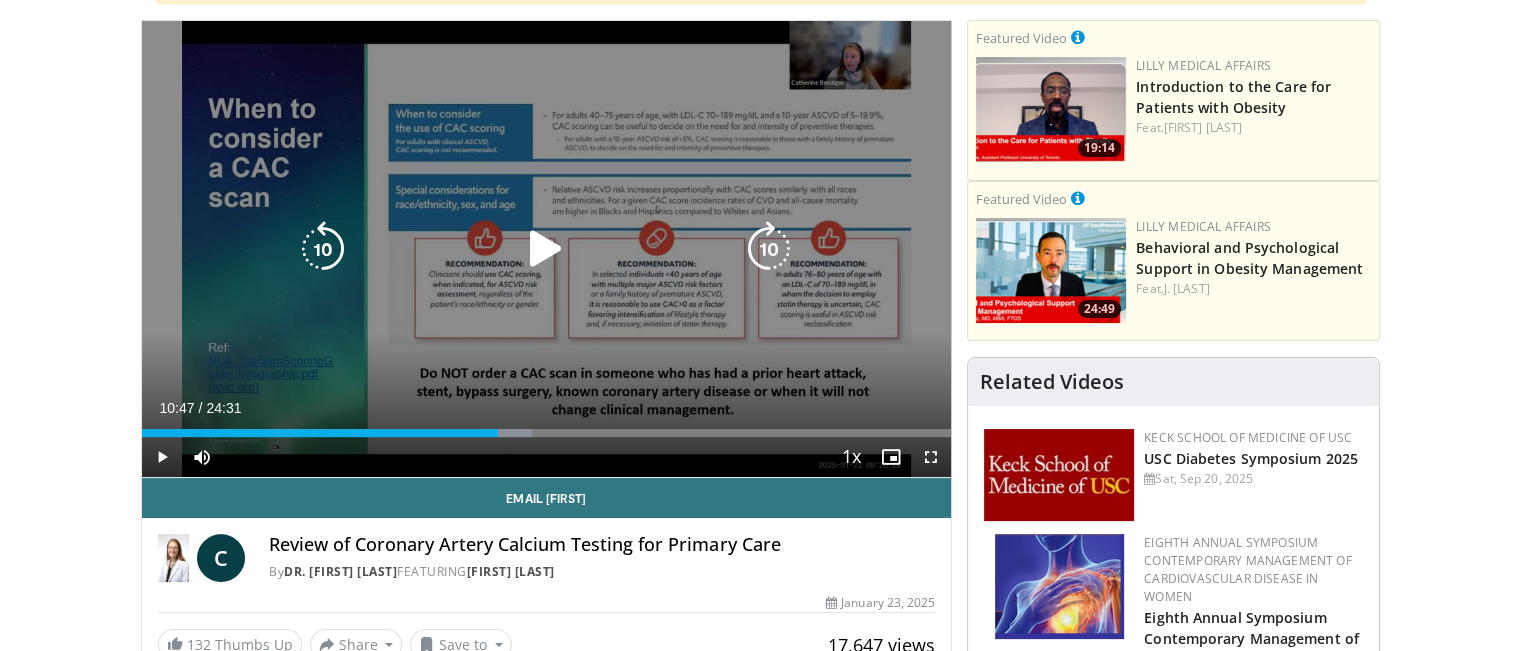 click on "10 seconds
Tap to unmute" at bounding box center [547, 249] 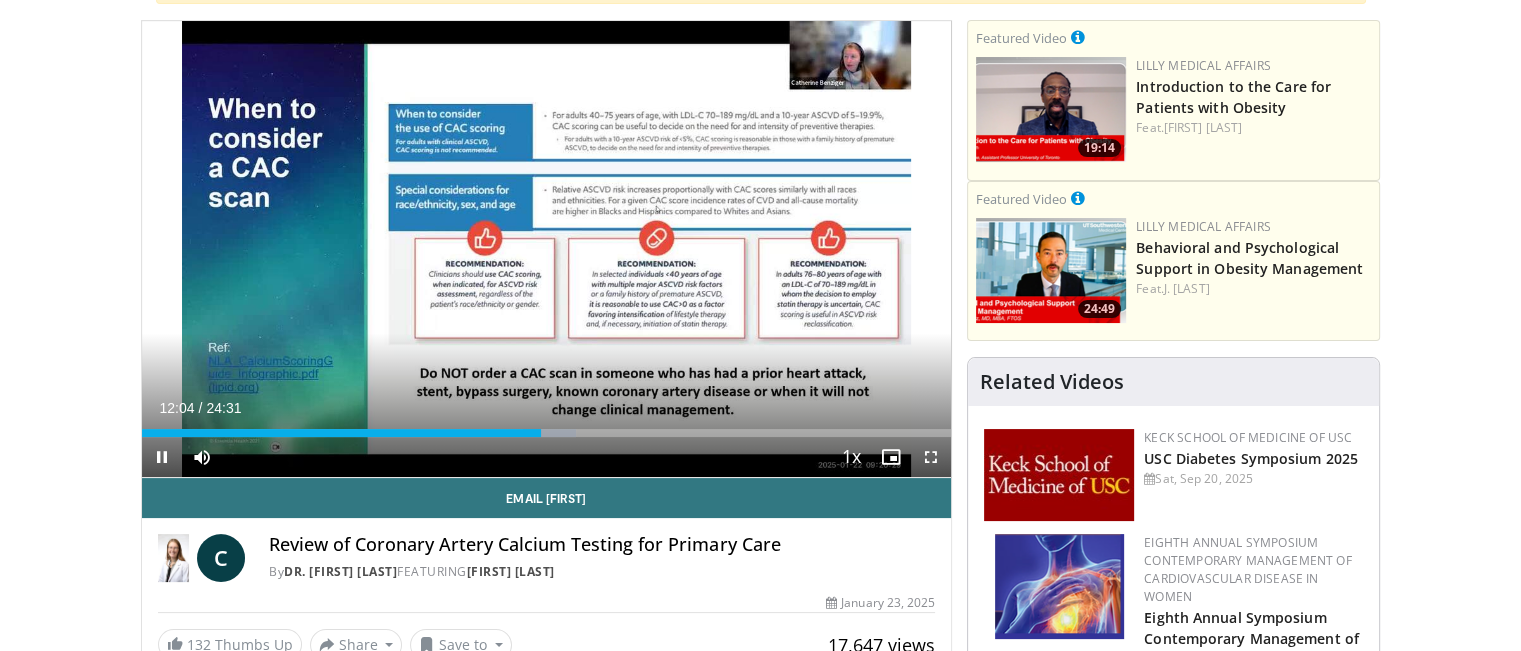 click on "10 seconds
Tap to unmute" at bounding box center (547, 249) 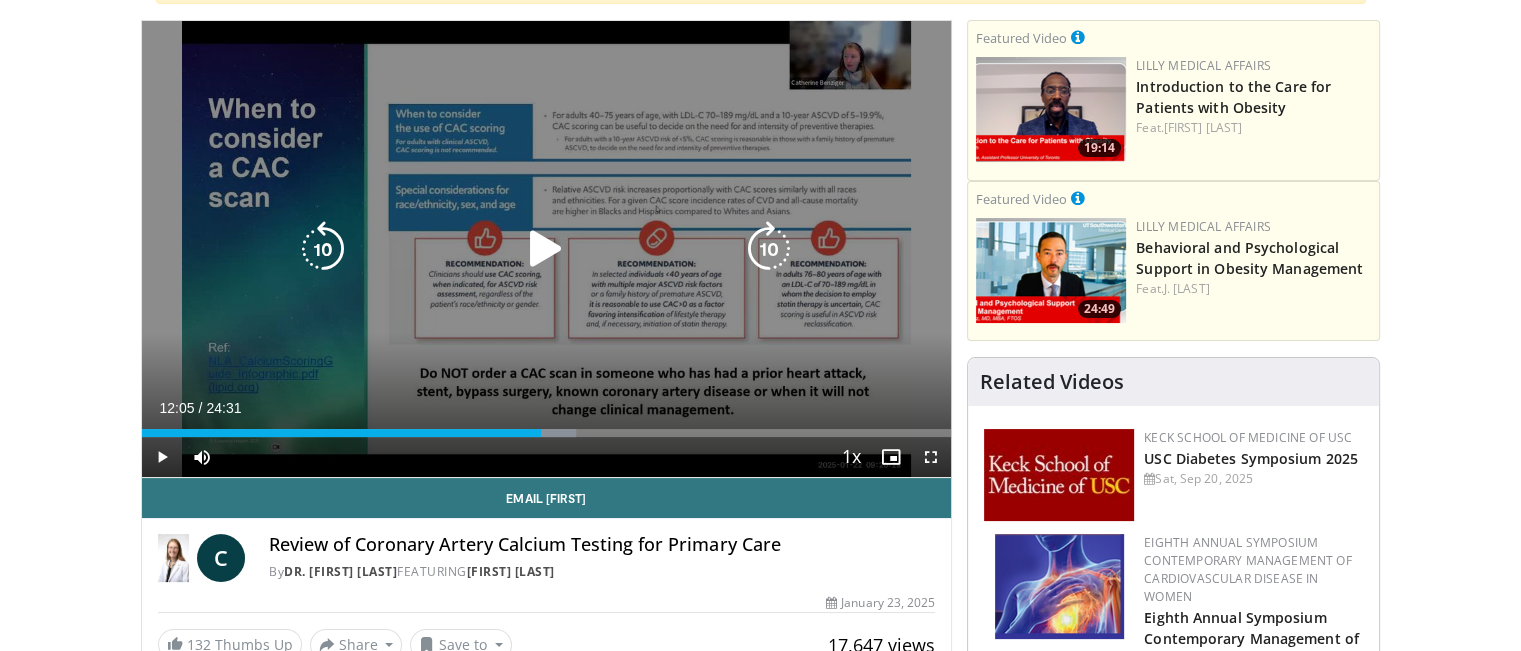click on "10 seconds
Tap to unmute" at bounding box center [547, 249] 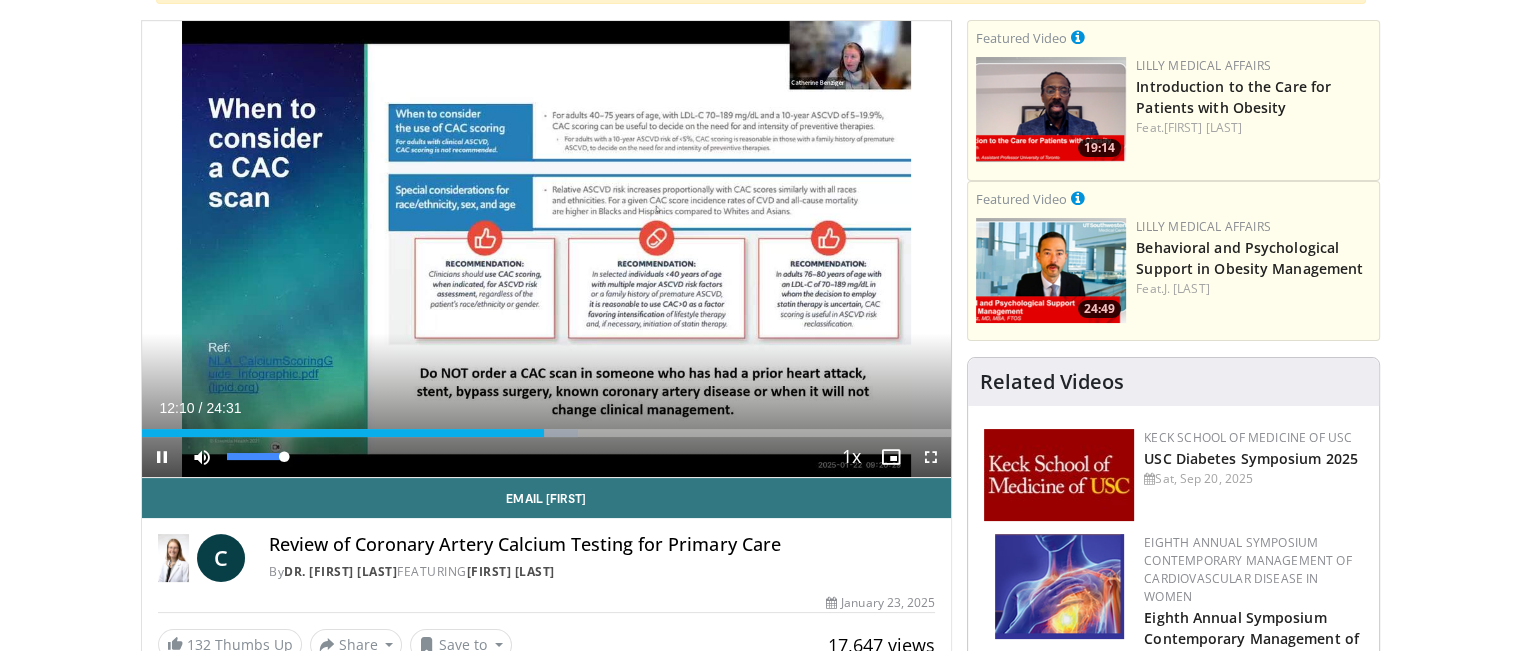 drag, startPoint x: 288, startPoint y: 455, endPoint x: 303, endPoint y: 455, distance: 15 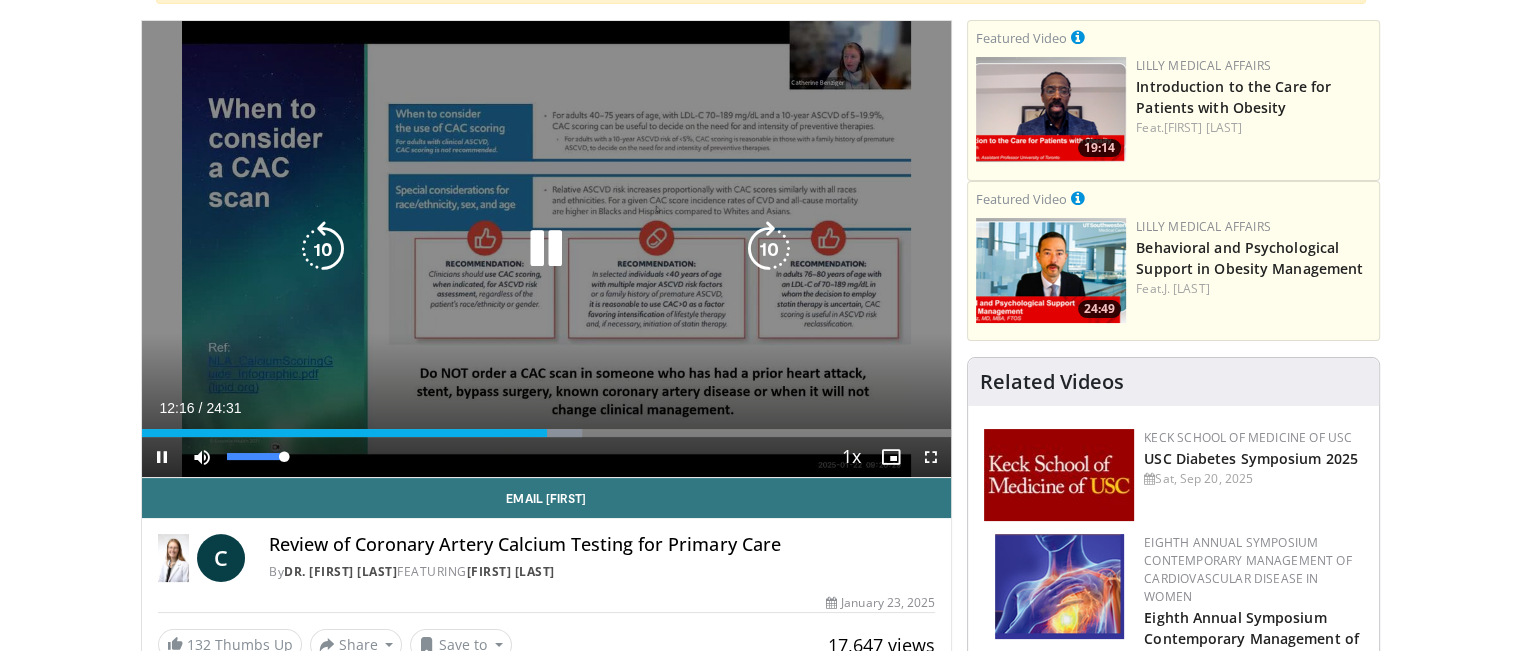 drag, startPoint x: 280, startPoint y: 456, endPoint x: 291, endPoint y: 456, distance: 11 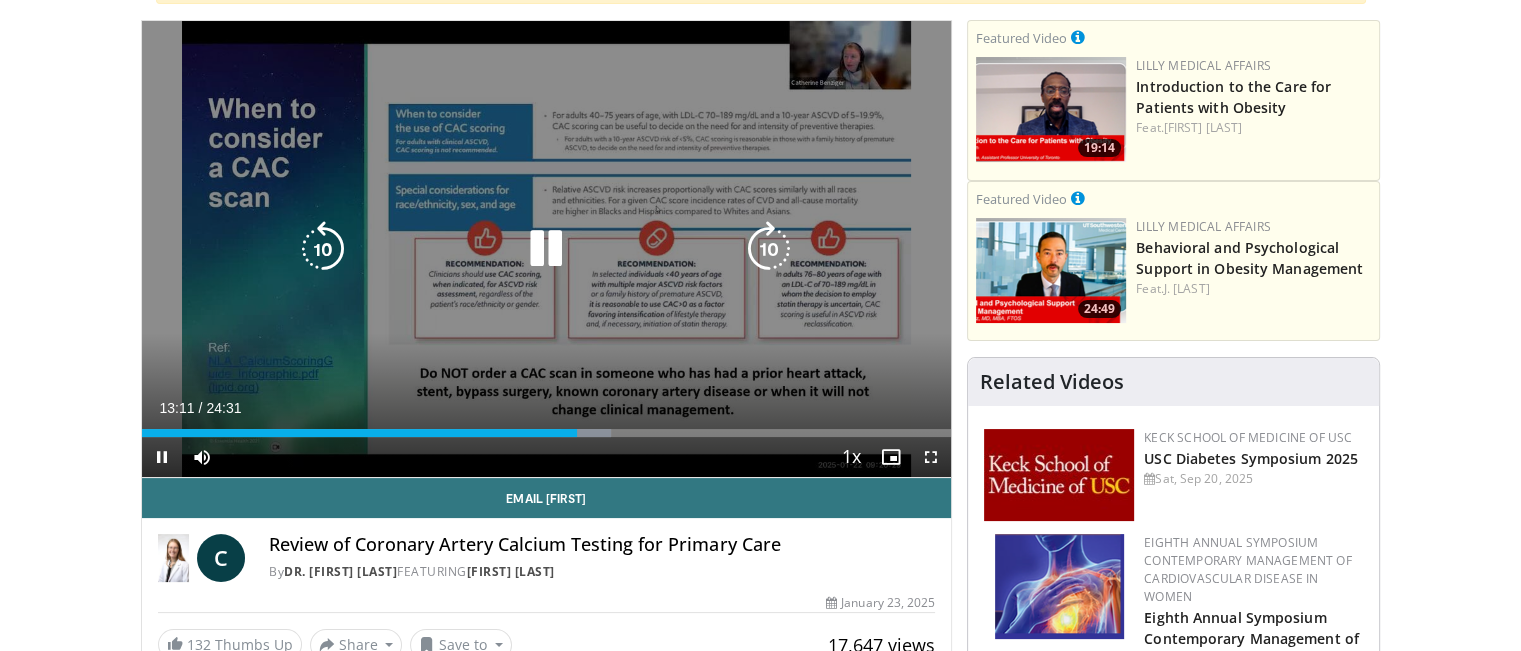 click at bounding box center (546, 249) 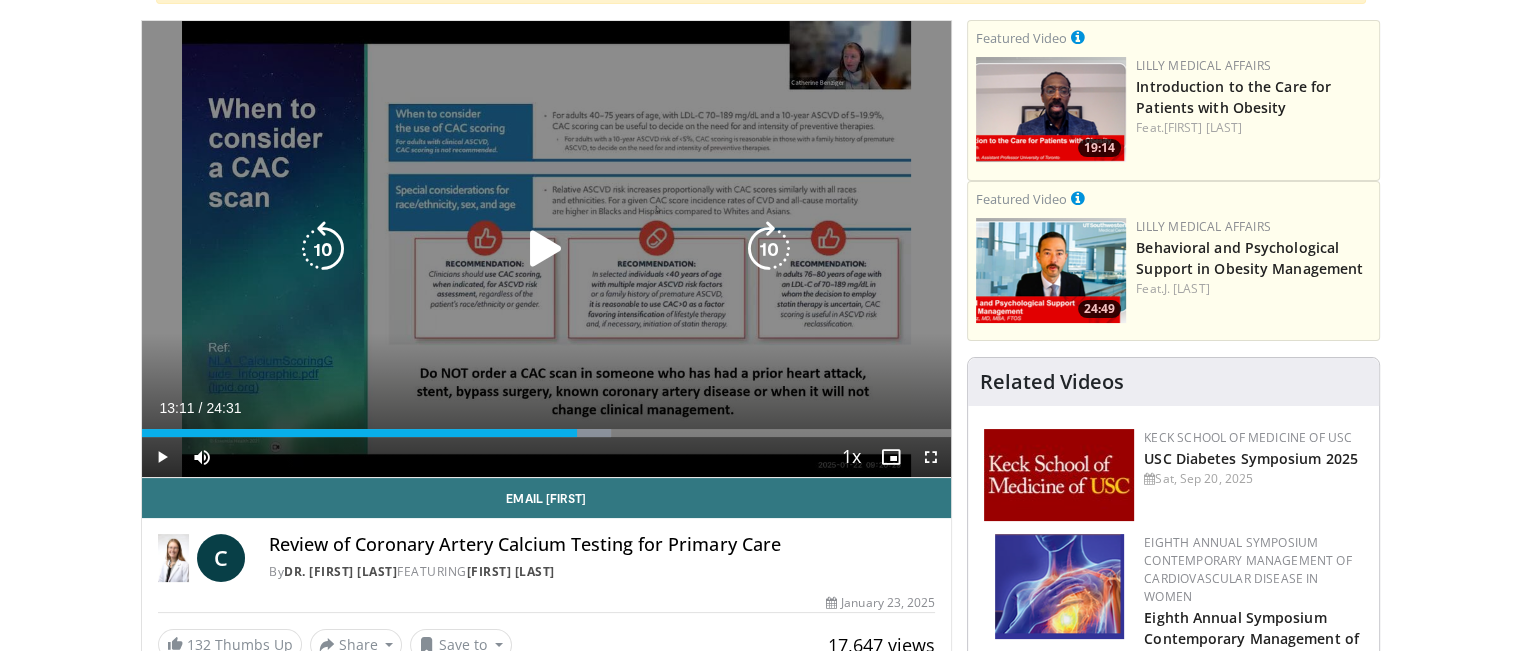 click on "10 seconds
Tap to unmute" at bounding box center [547, 249] 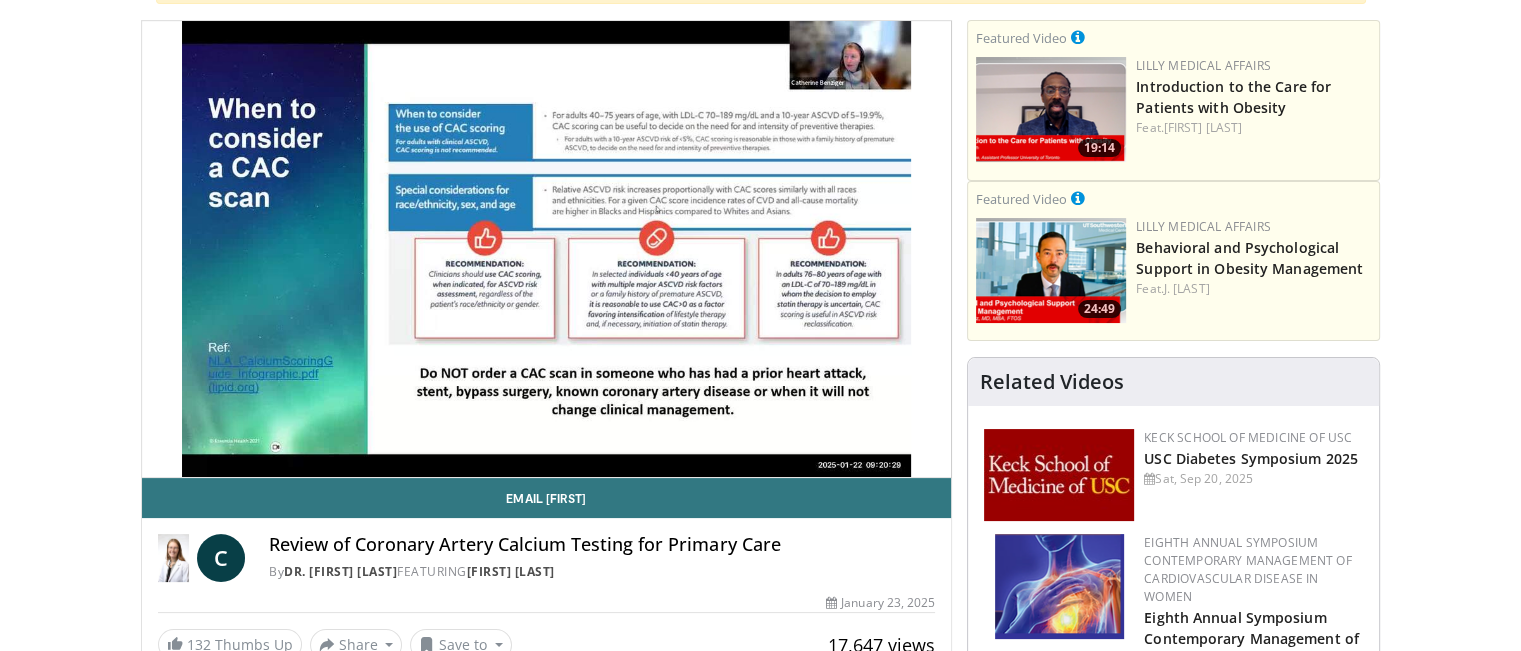 click on "10 seconds
Tap to unmute" at bounding box center (547, 249) 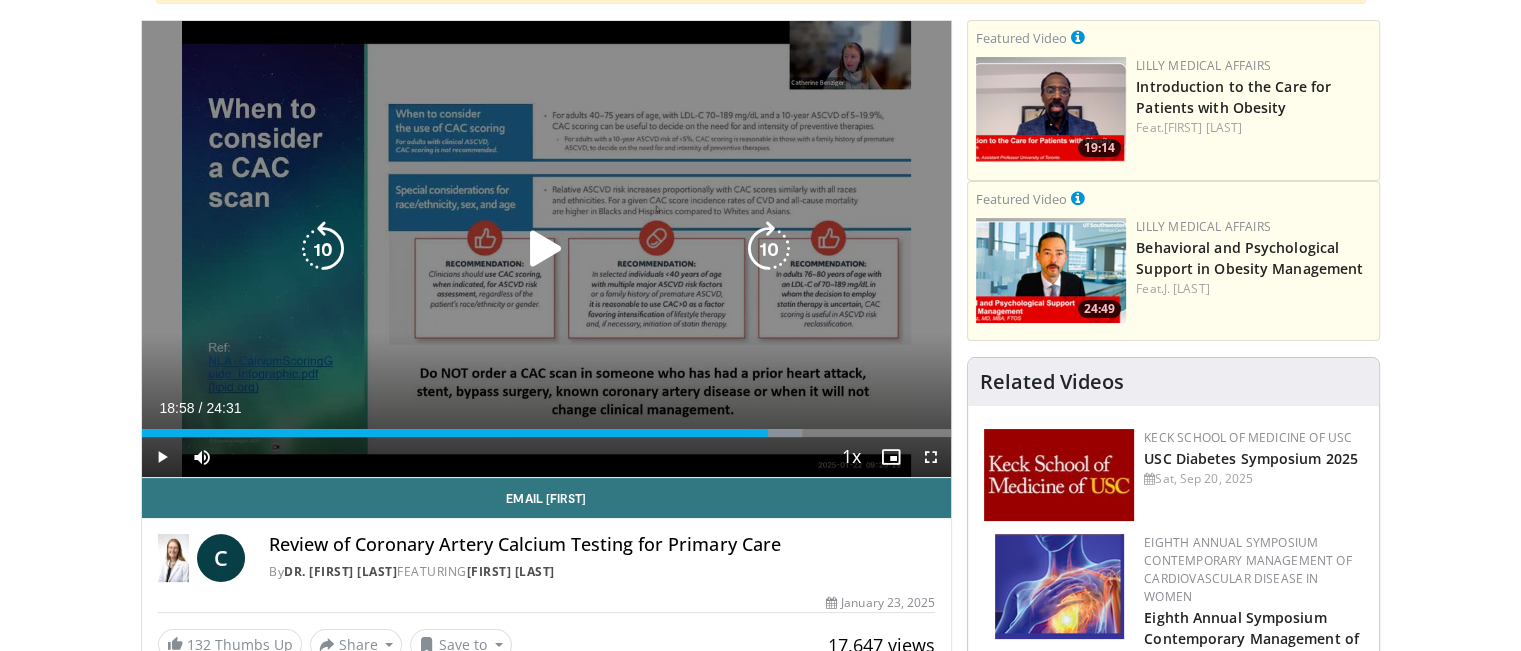 click at bounding box center [546, 249] 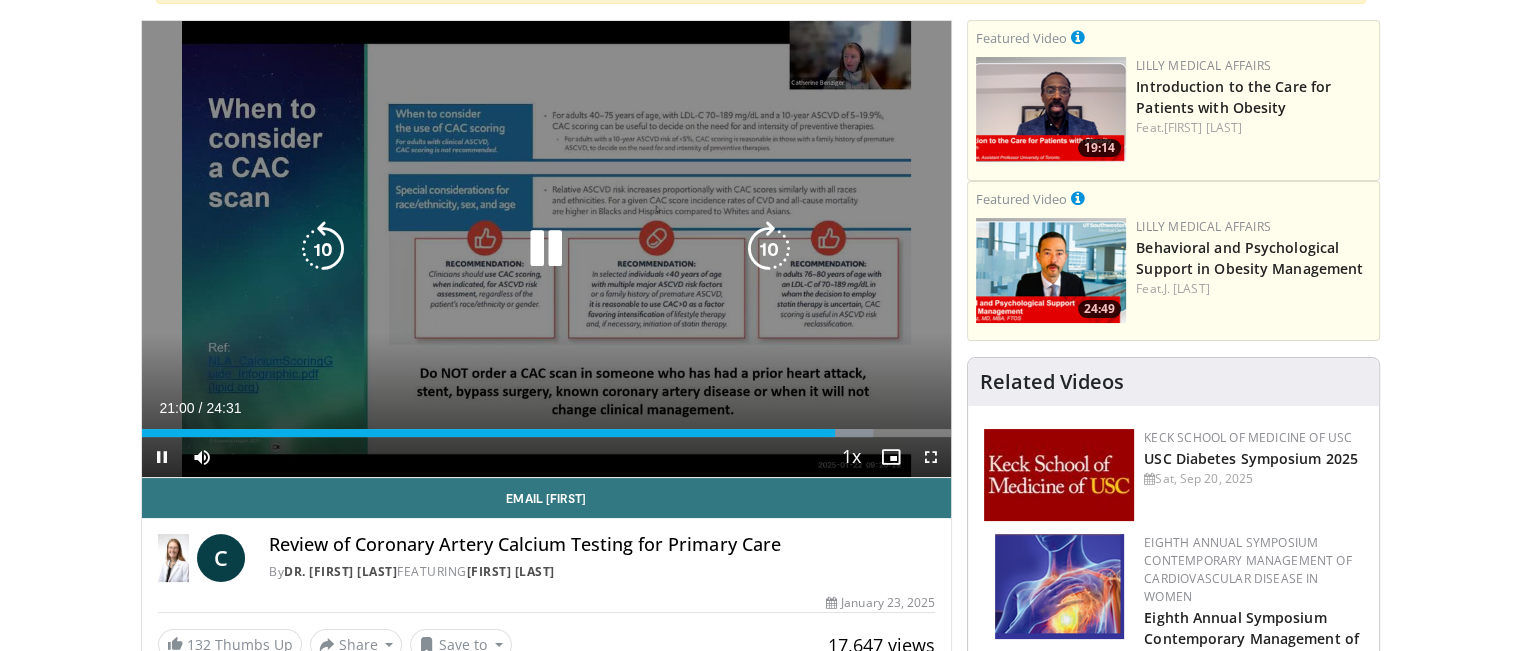 click on "10 seconds
Tap to unmute" at bounding box center (547, 249) 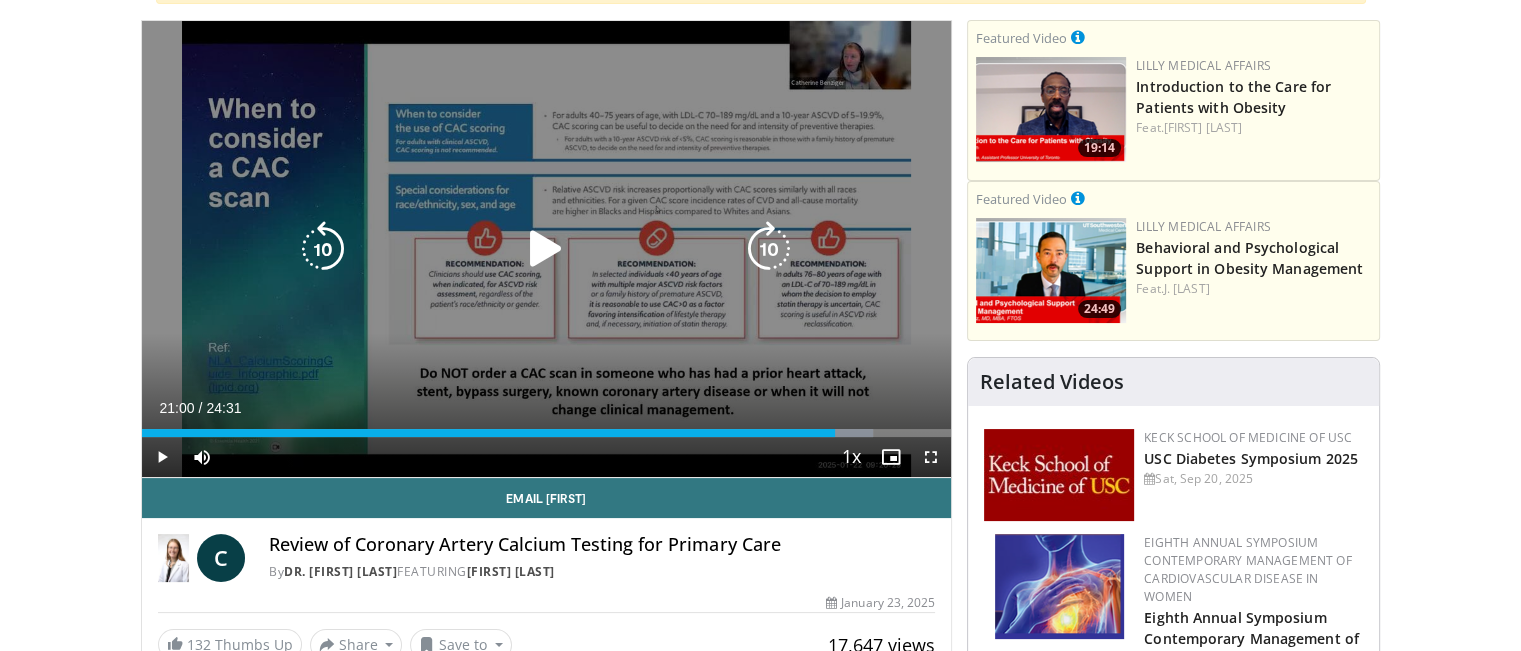 click on "10 seconds
Tap to unmute" at bounding box center [547, 249] 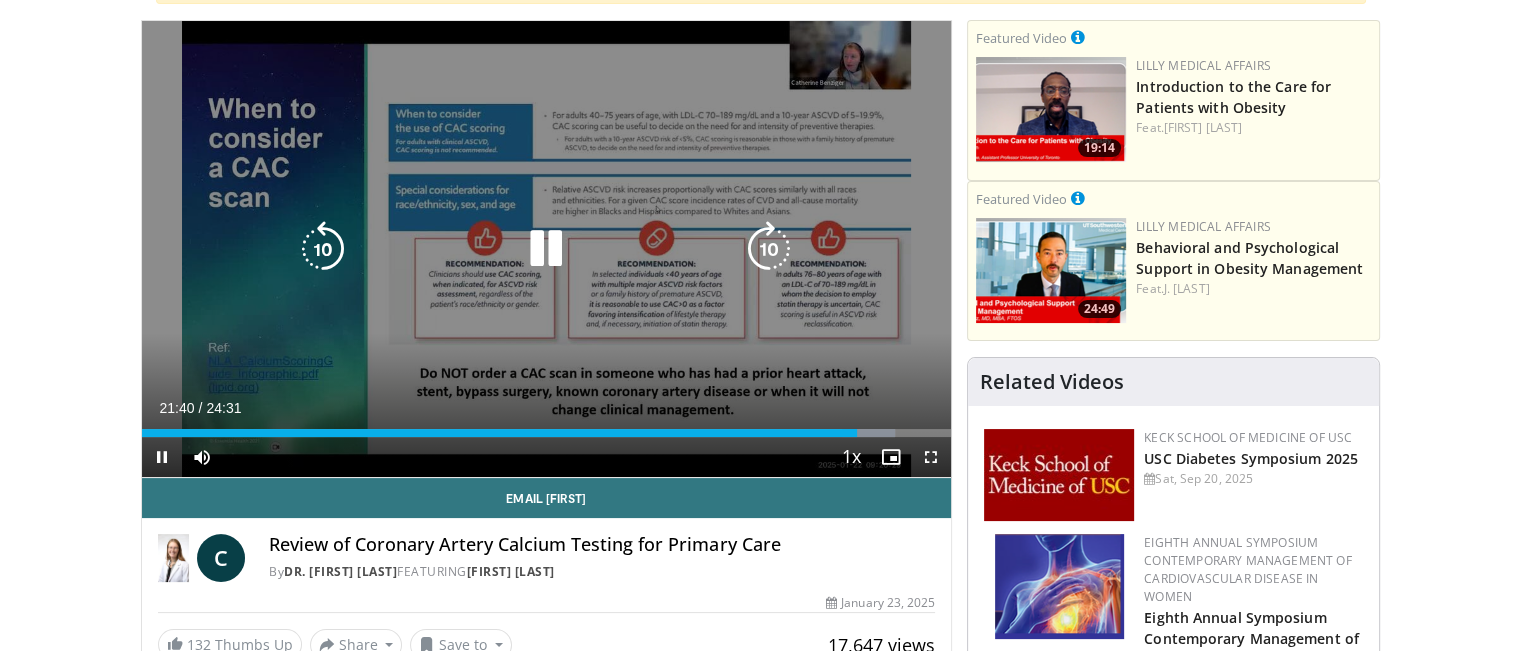 click at bounding box center (546, 249) 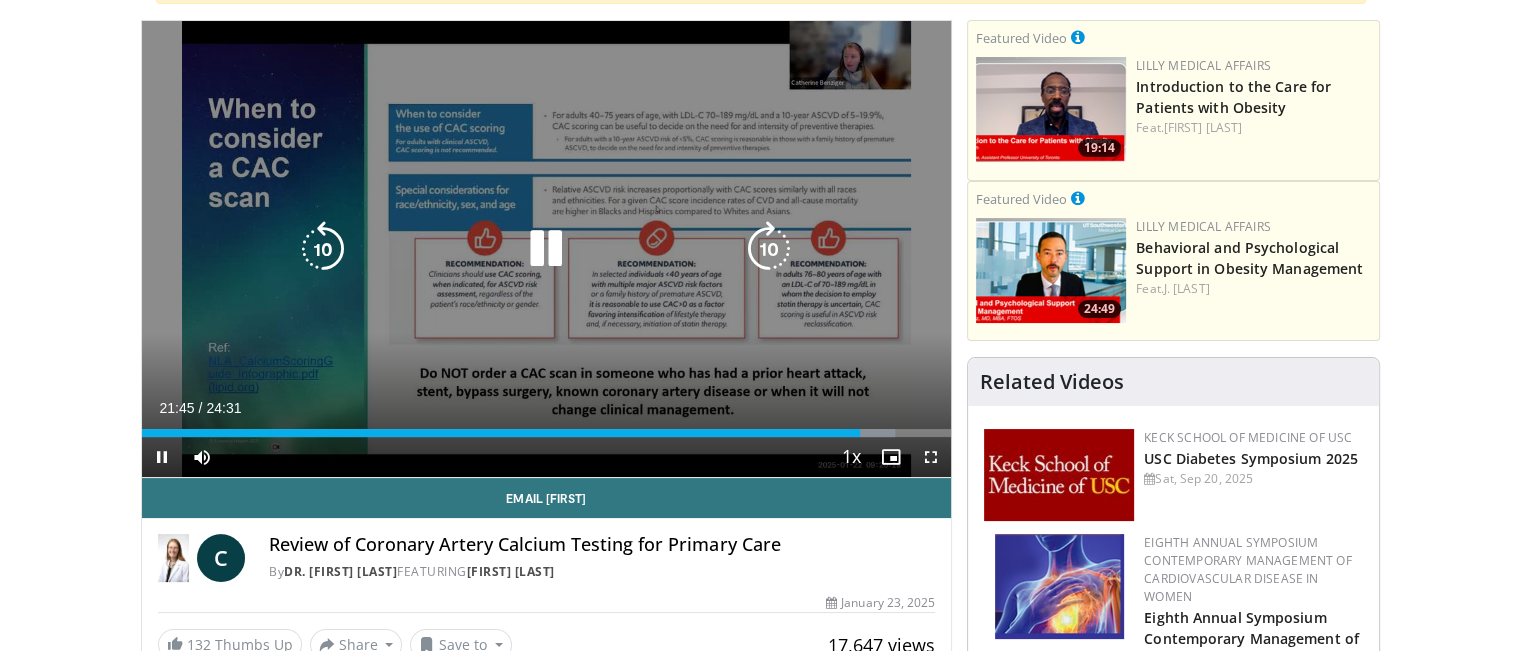 click at bounding box center [546, 249] 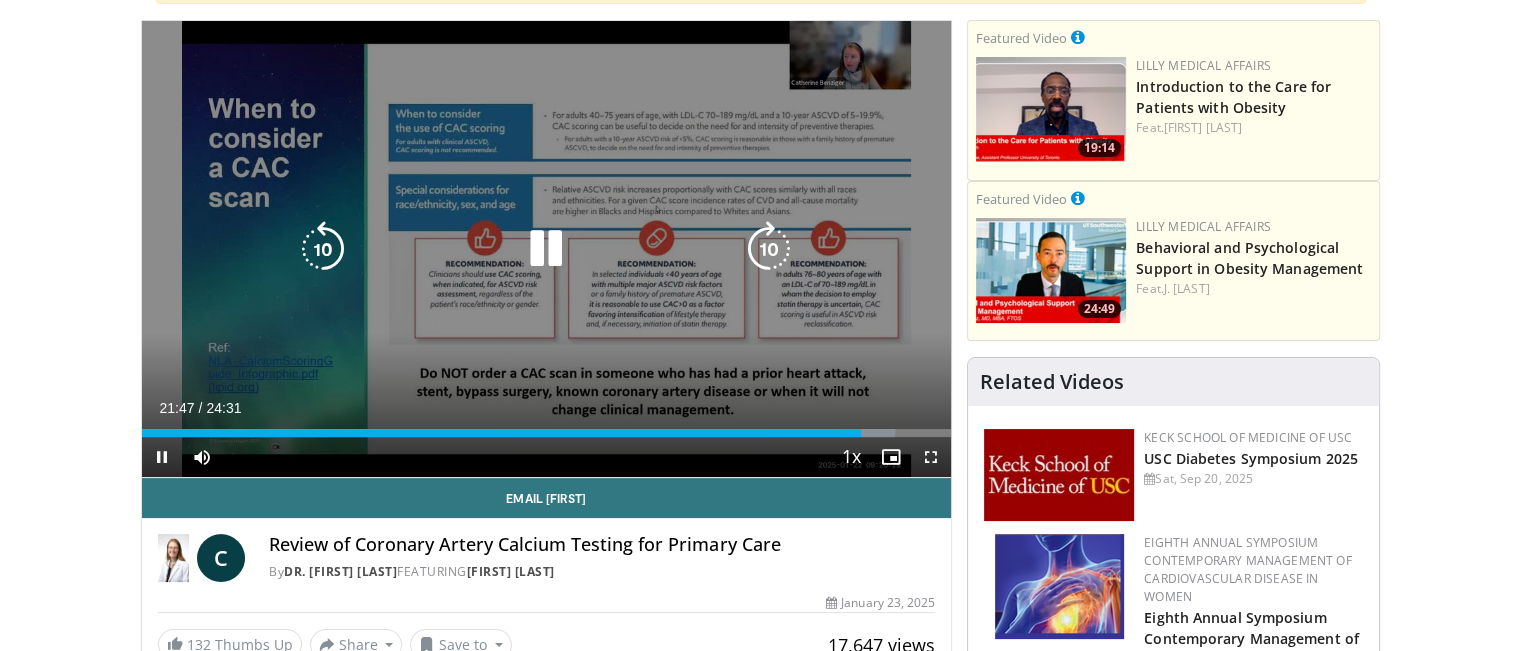 click at bounding box center [546, 249] 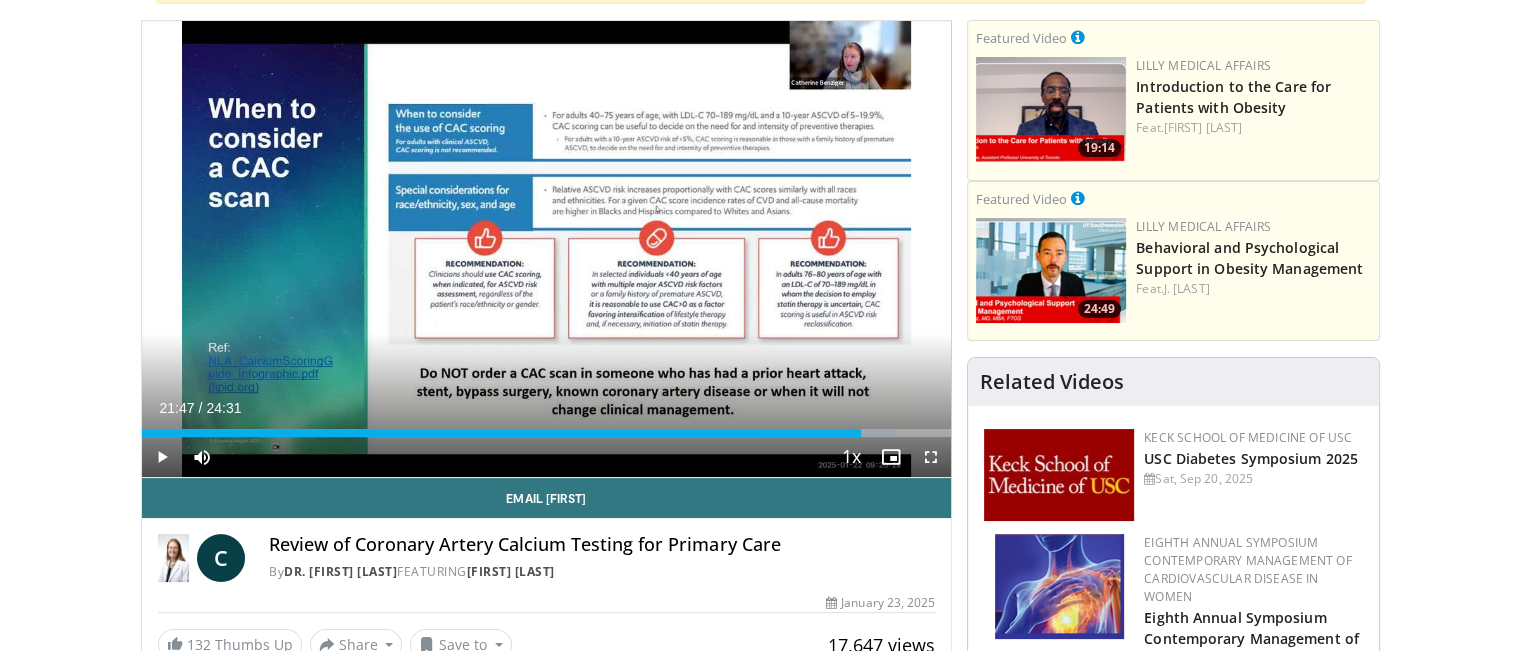 click on "10 seconds
Tap to unmute" at bounding box center (547, 249) 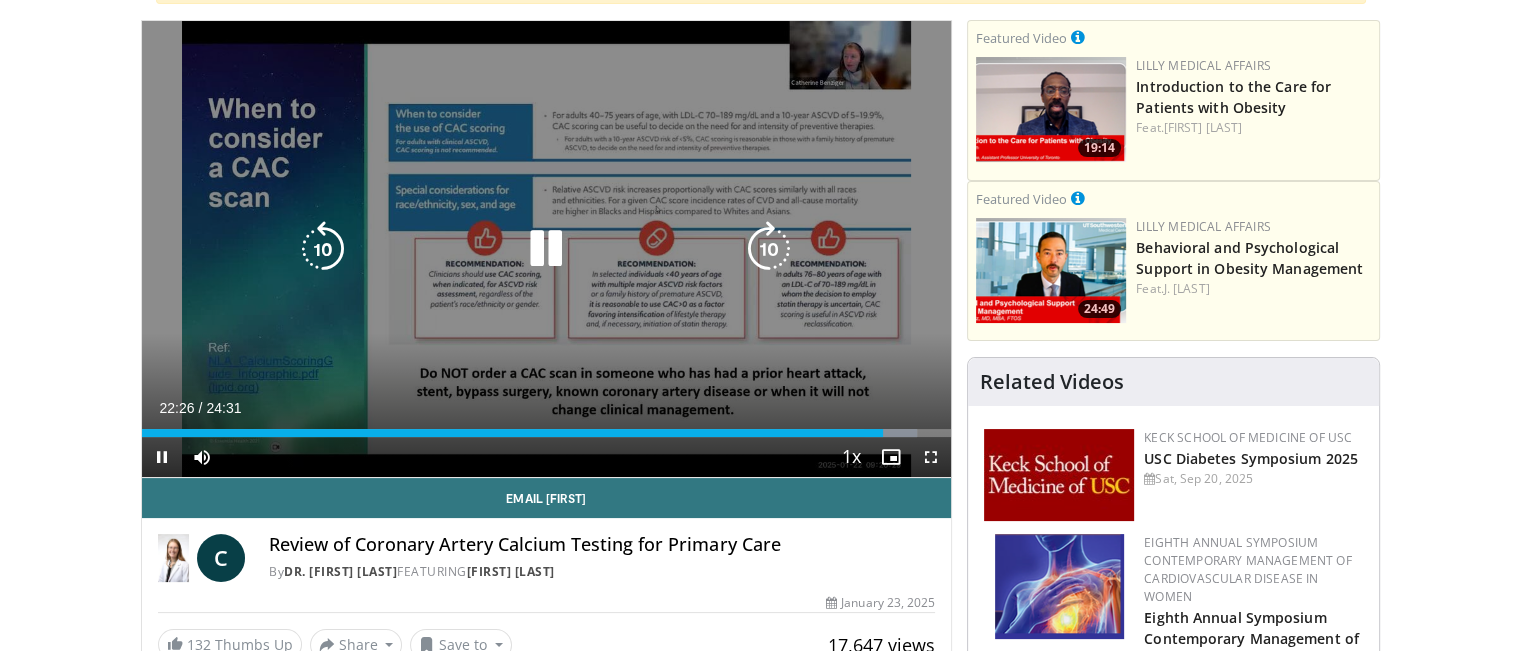 click at bounding box center [546, 249] 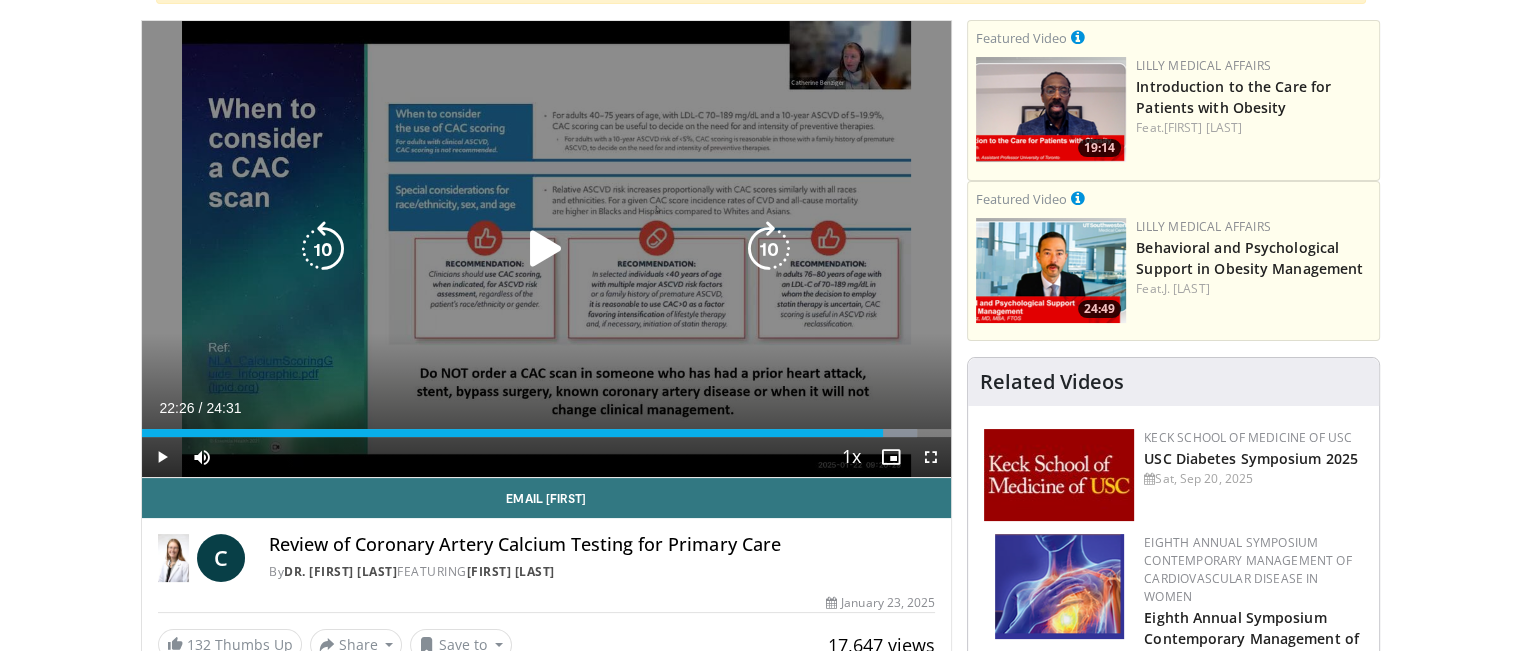 click on "10 seconds
Tap to unmute" at bounding box center [547, 249] 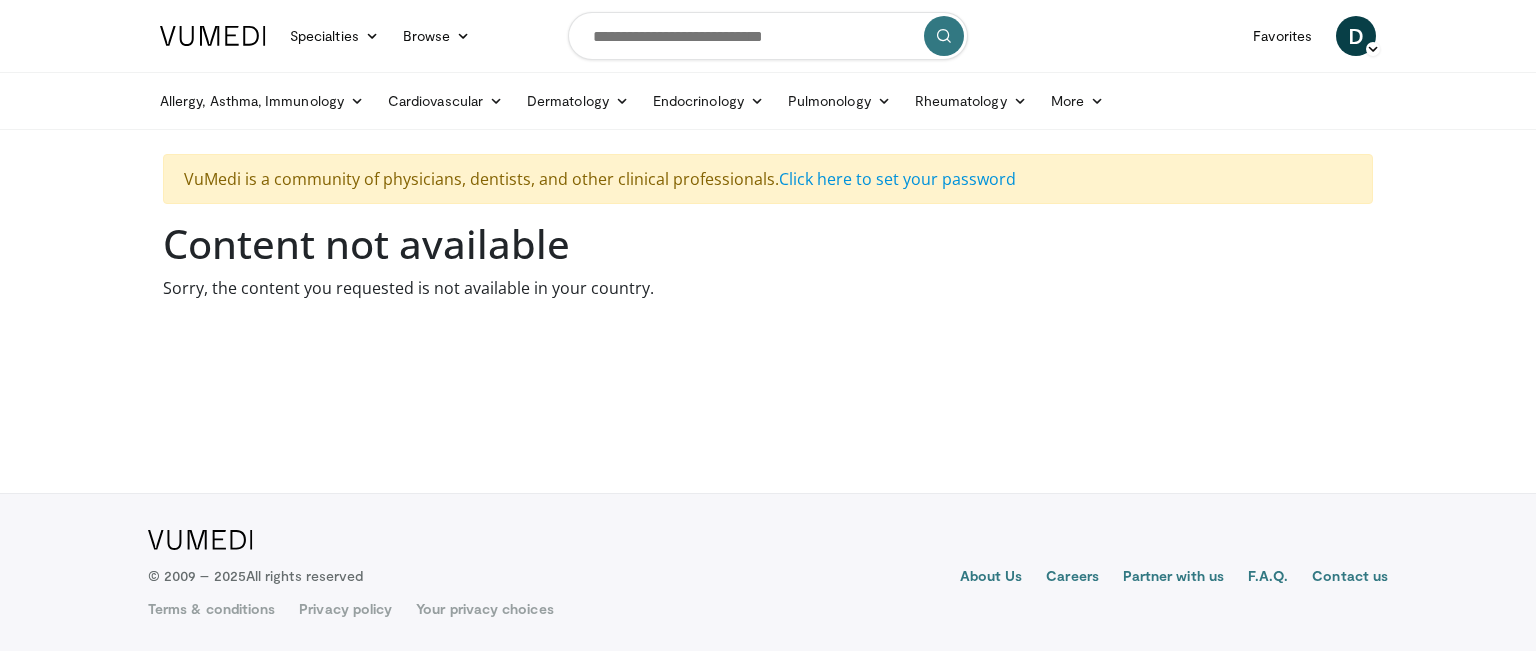 scroll, scrollTop: 0, scrollLeft: 0, axis: both 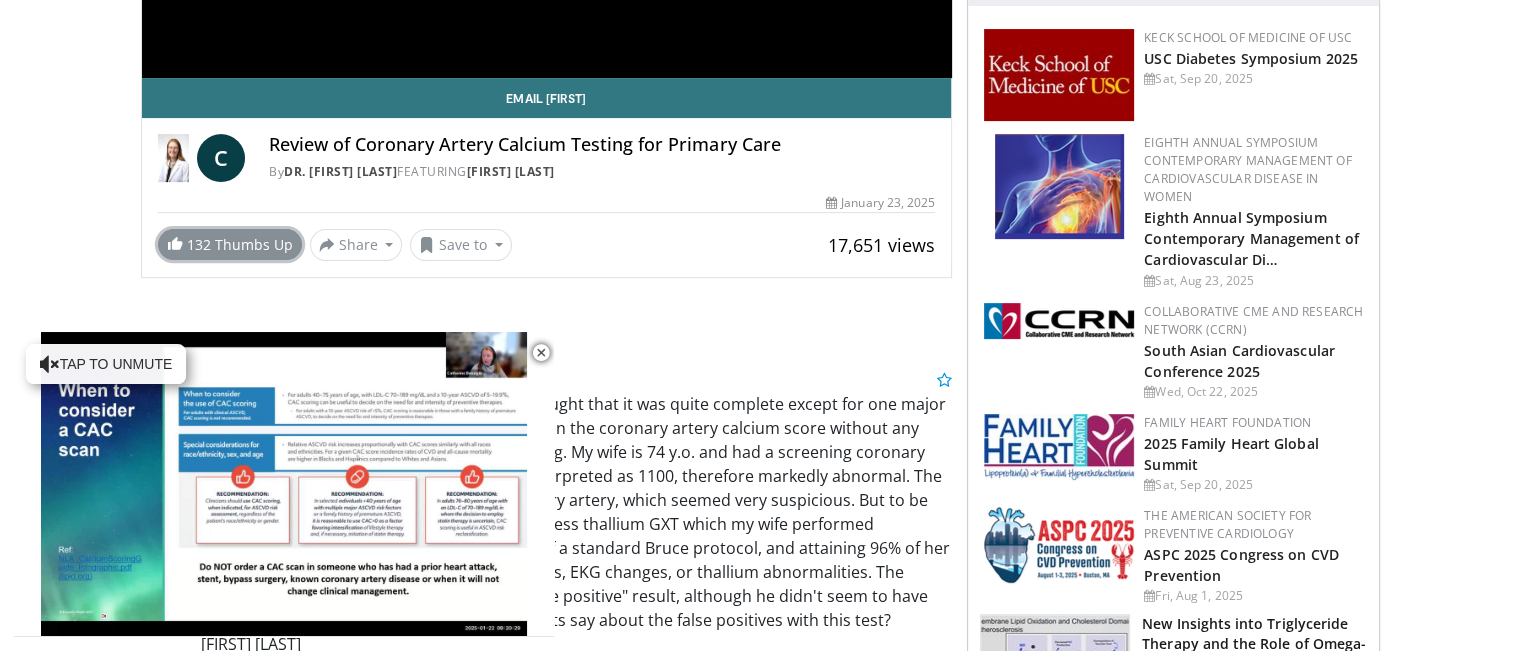 click at bounding box center (175, 243) 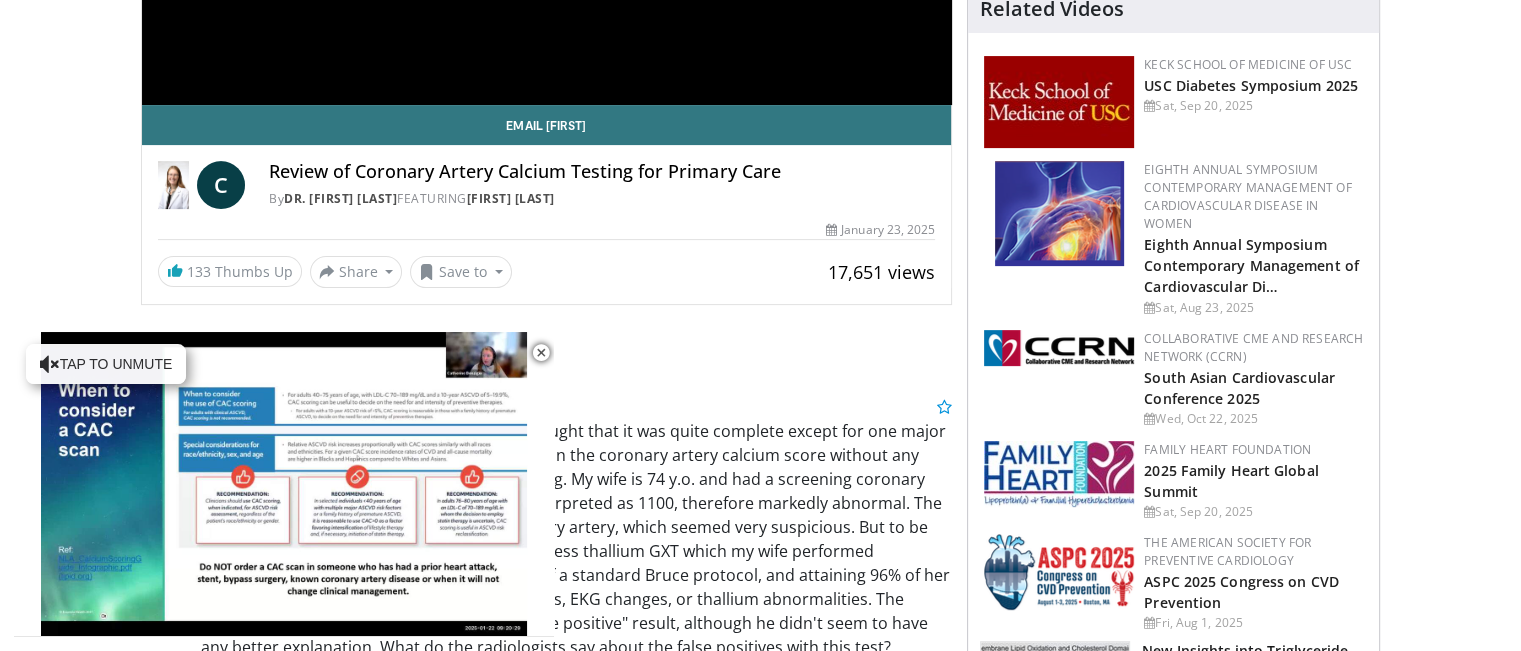 scroll, scrollTop: 600, scrollLeft: 0, axis: vertical 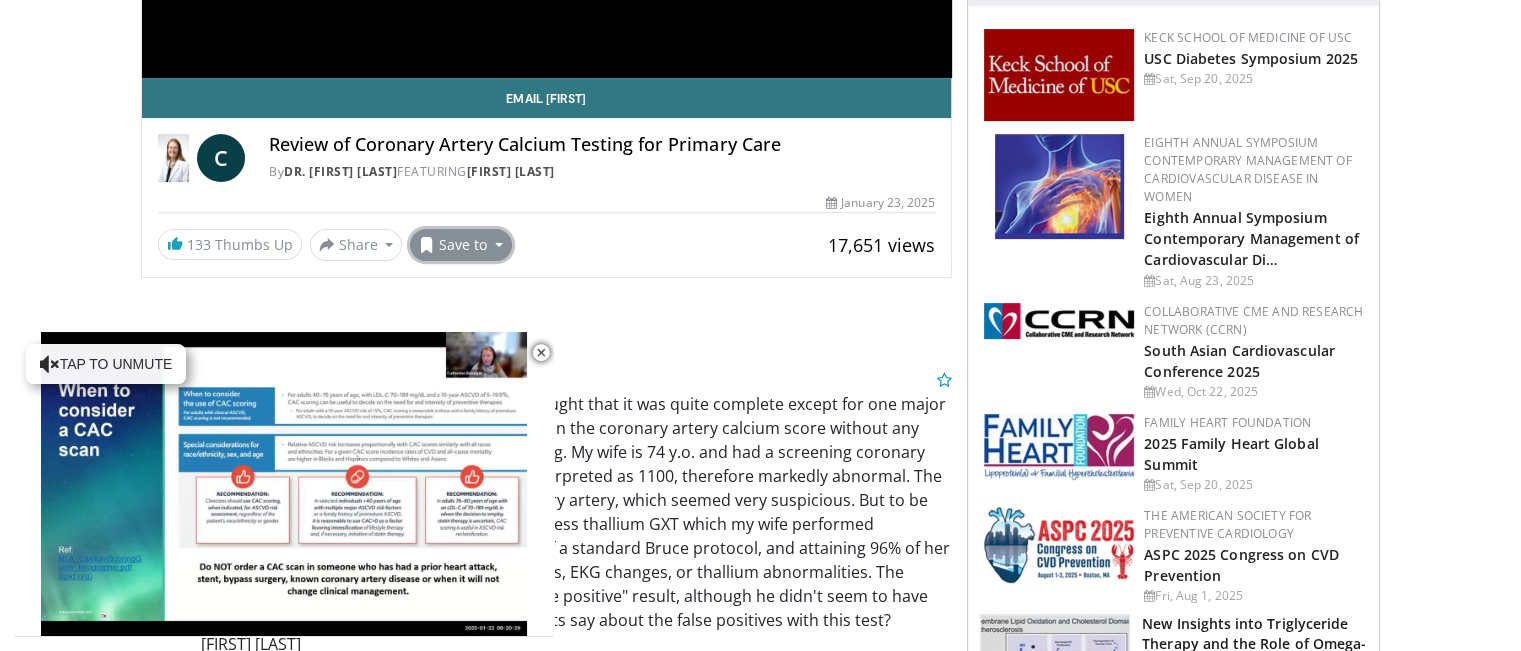 click on "Save to" at bounding box center (461, 245) 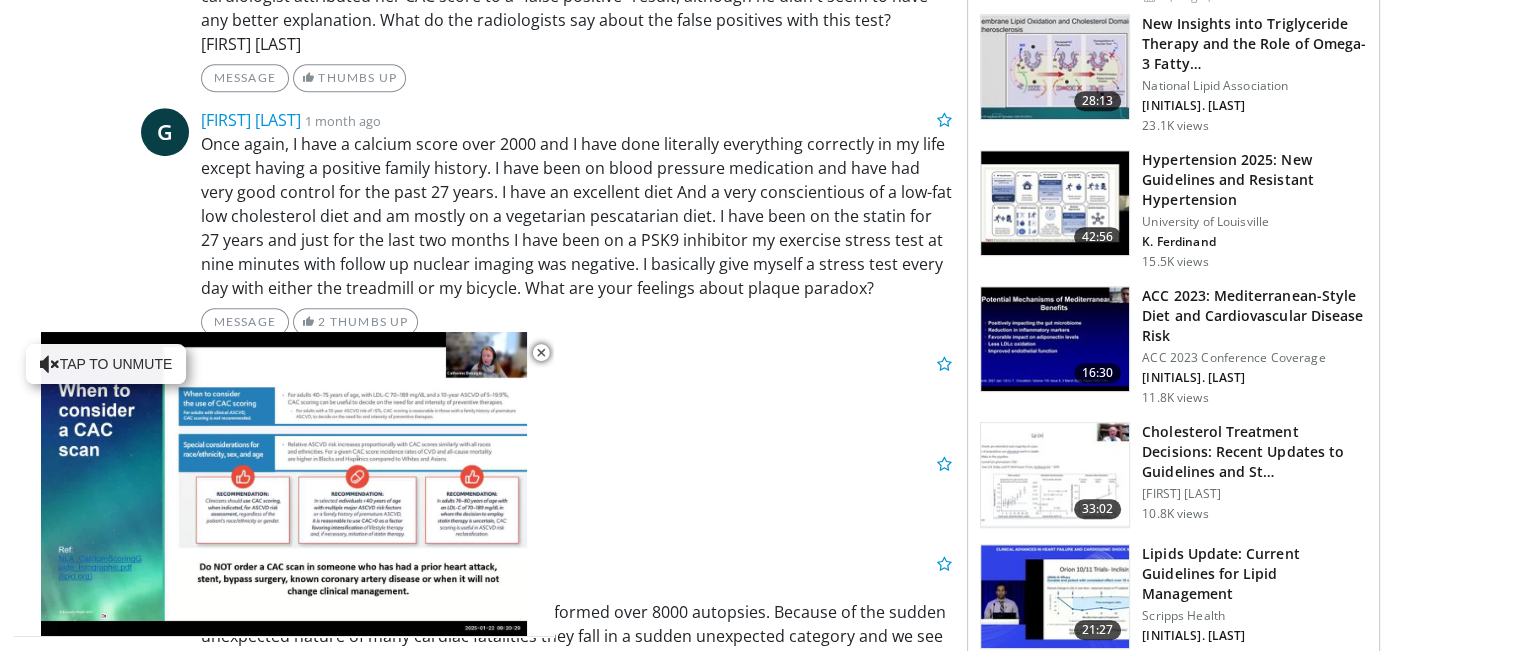scroll, scrollTop: 1200, scrollLeft: 0, axis: vertical 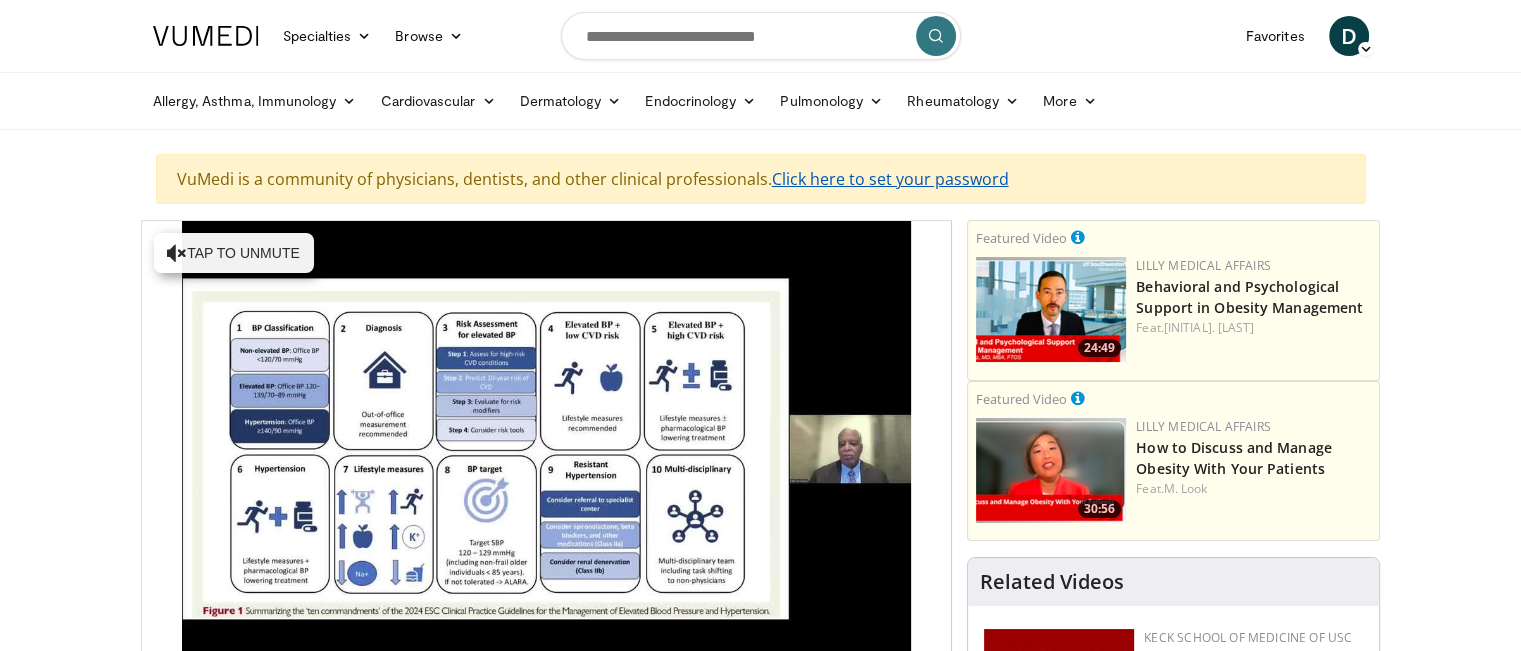 click on "Click here to set your password" at bounding box center (890, 179) 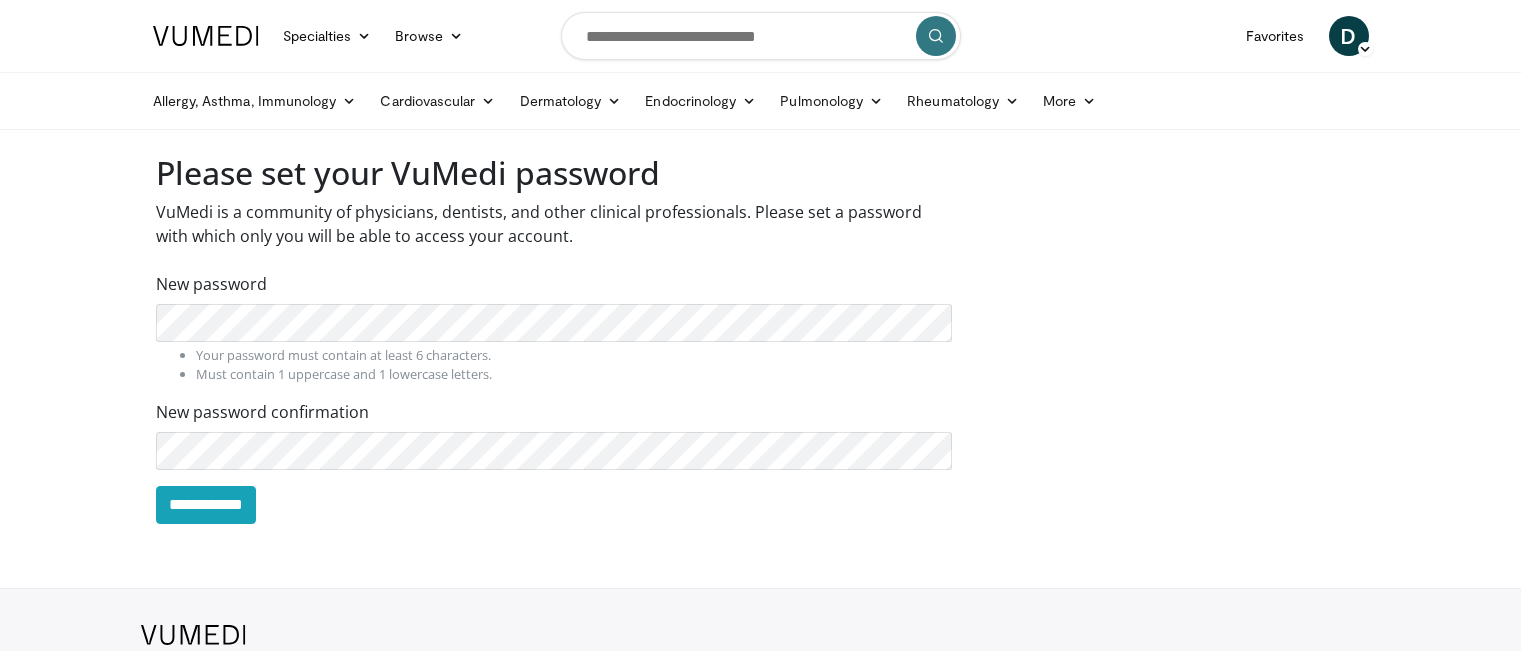 scroll, scrollTop: 0, scrollLeft: 0, axis: both 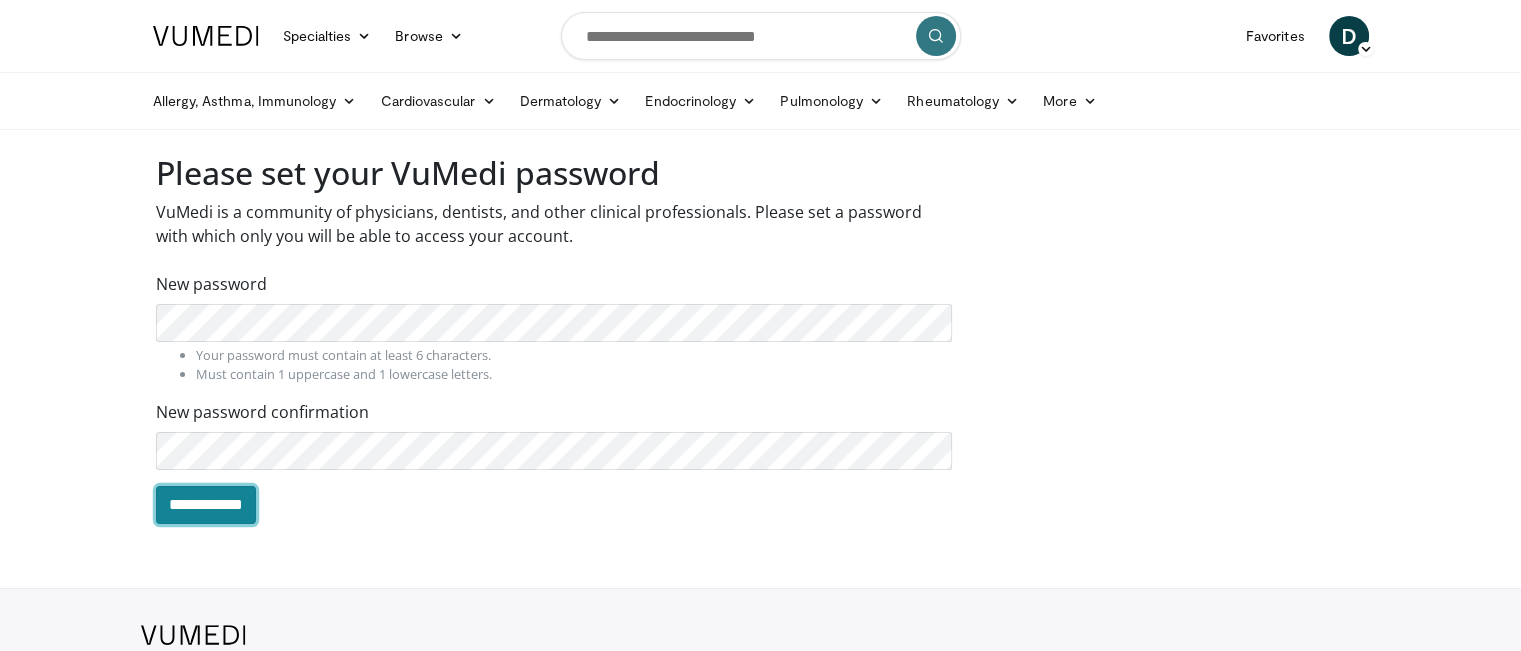 click on "**********" at bounding box center (206, 505) 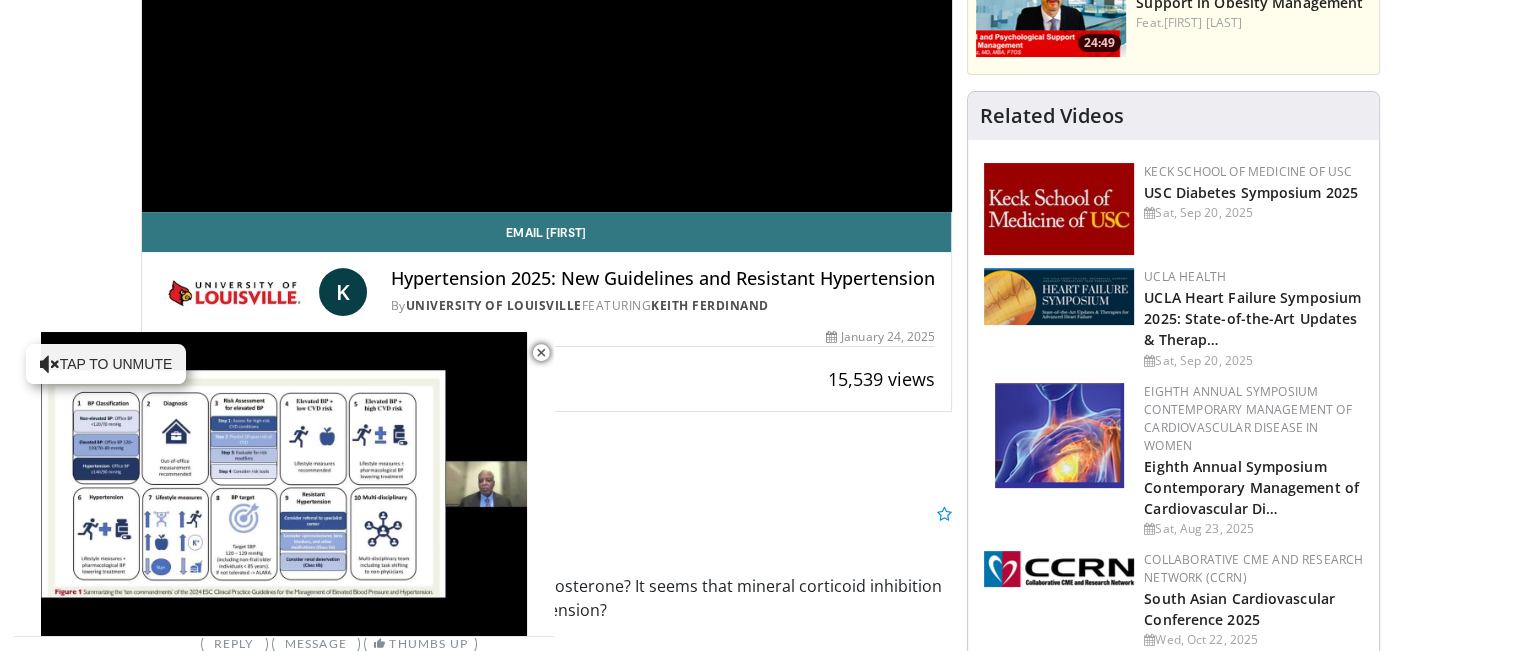 scroll, scrollTop: 0, scrollLeft: 0, axis: both 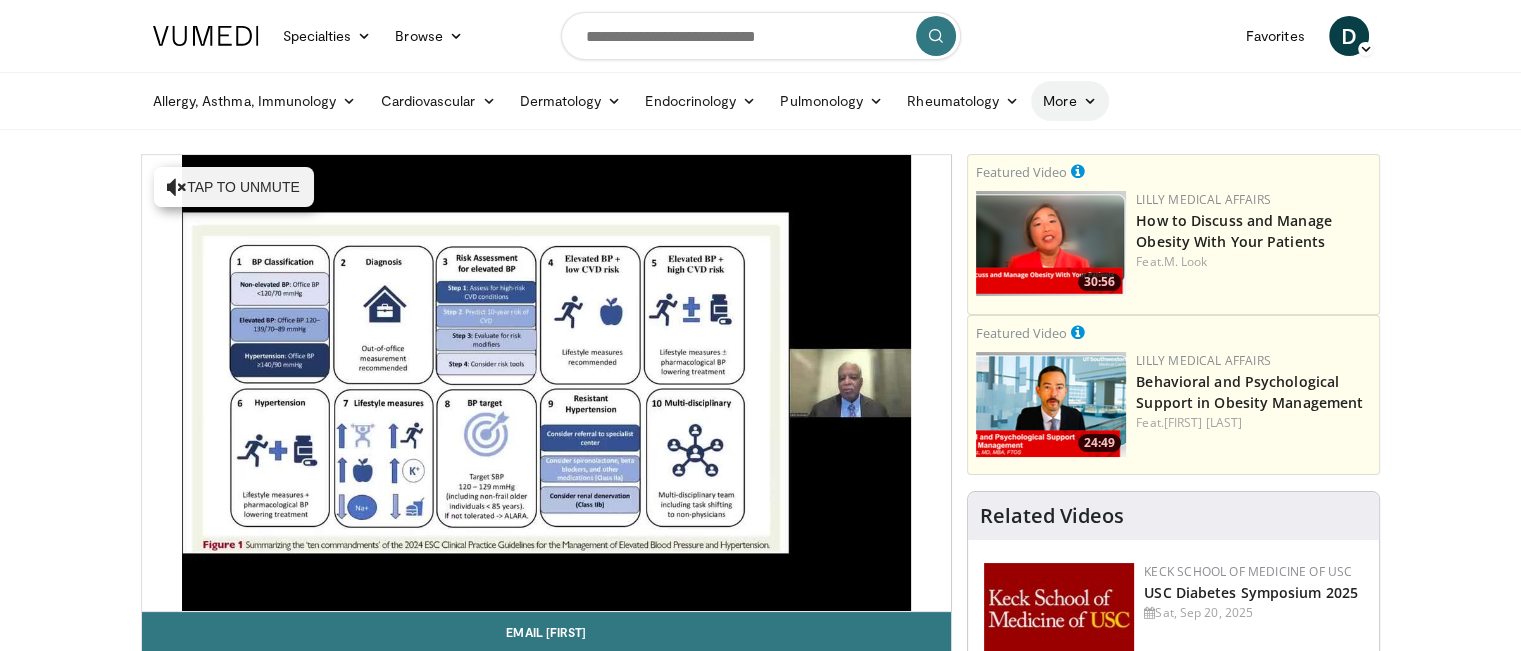 click at bounding box center [1089, 101] 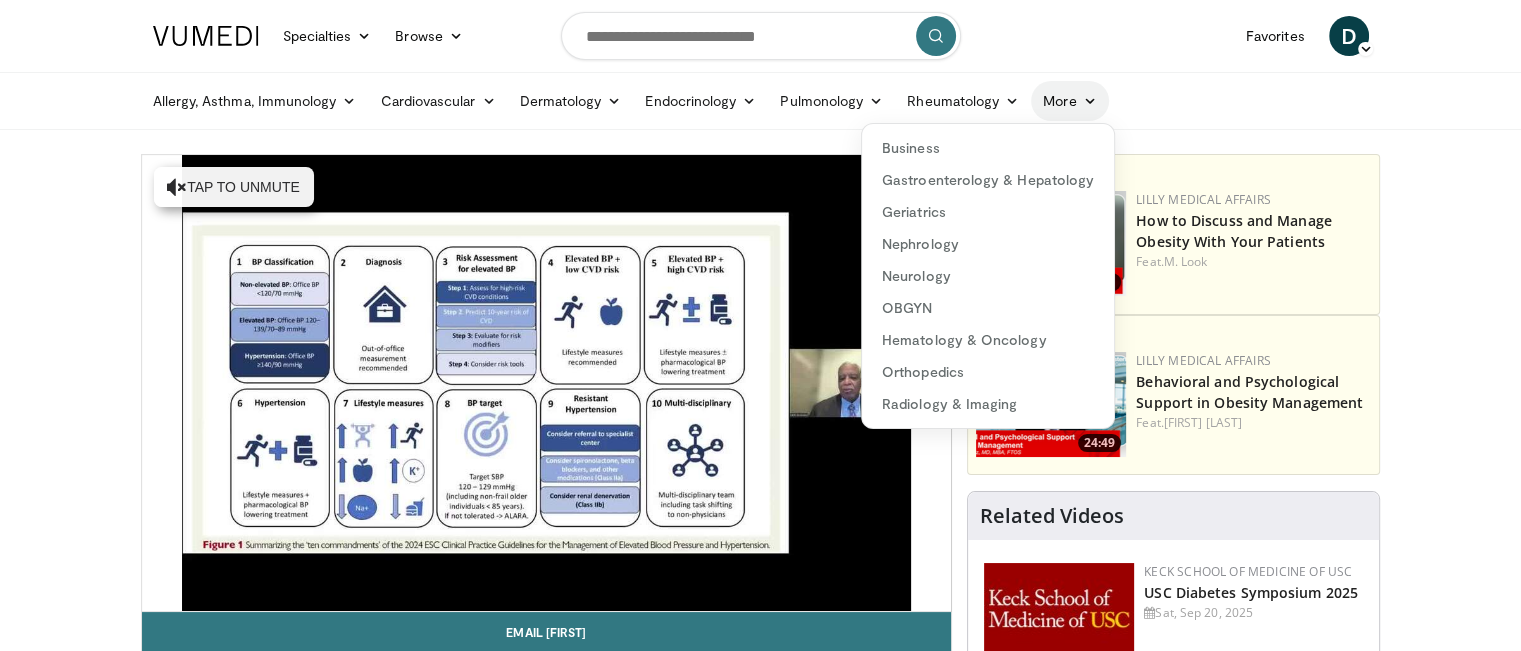 click at bounding box center (1089, 101) 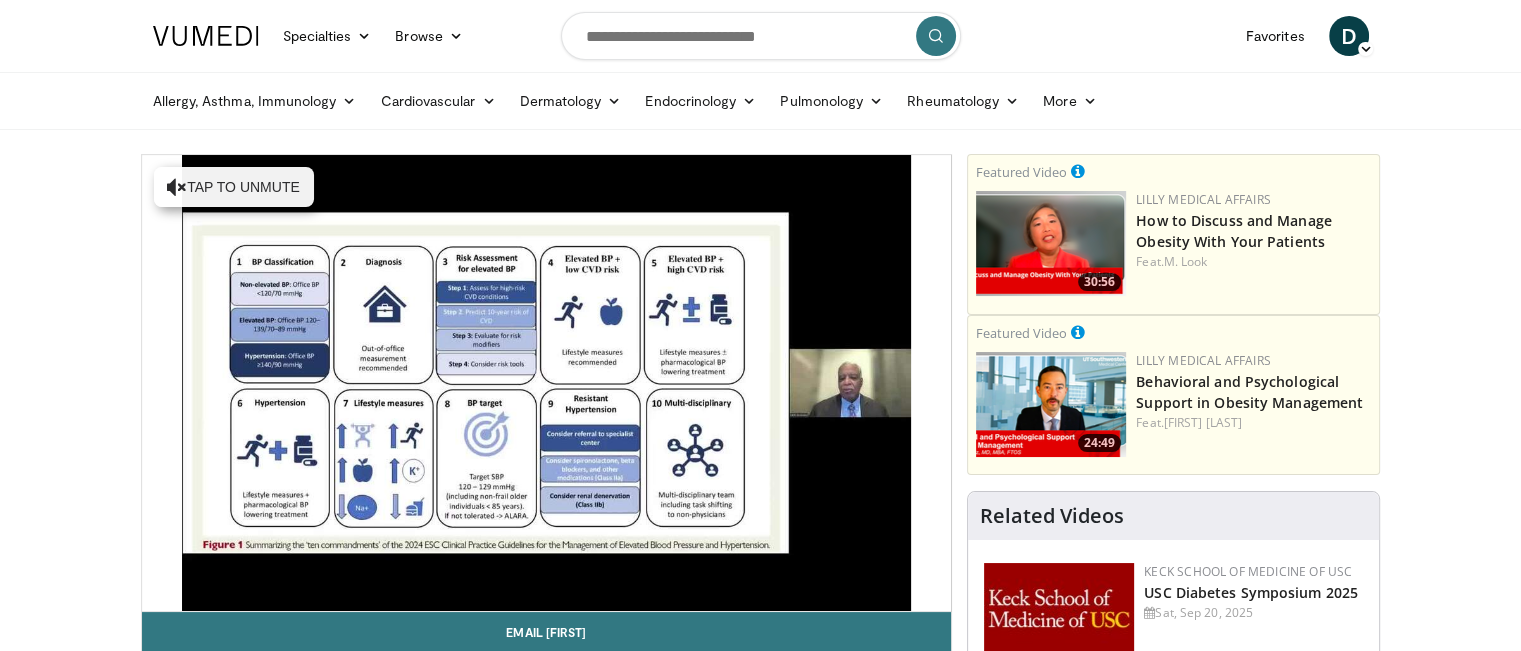 click on "Allergy, Asthma, Immunology
Allergies
Asthma
Dermatitis
Immunology
Rhinosinusitis
Cardiovascular
Atrial Fibrillation
Cholesterol & Lipid
Diabetes & CV Disease
Heart Failure Pharmacology
Hypertension
Lifestyle
PAH
Valve Disease
Vascular Medicine" at bounding box center (761, 101) 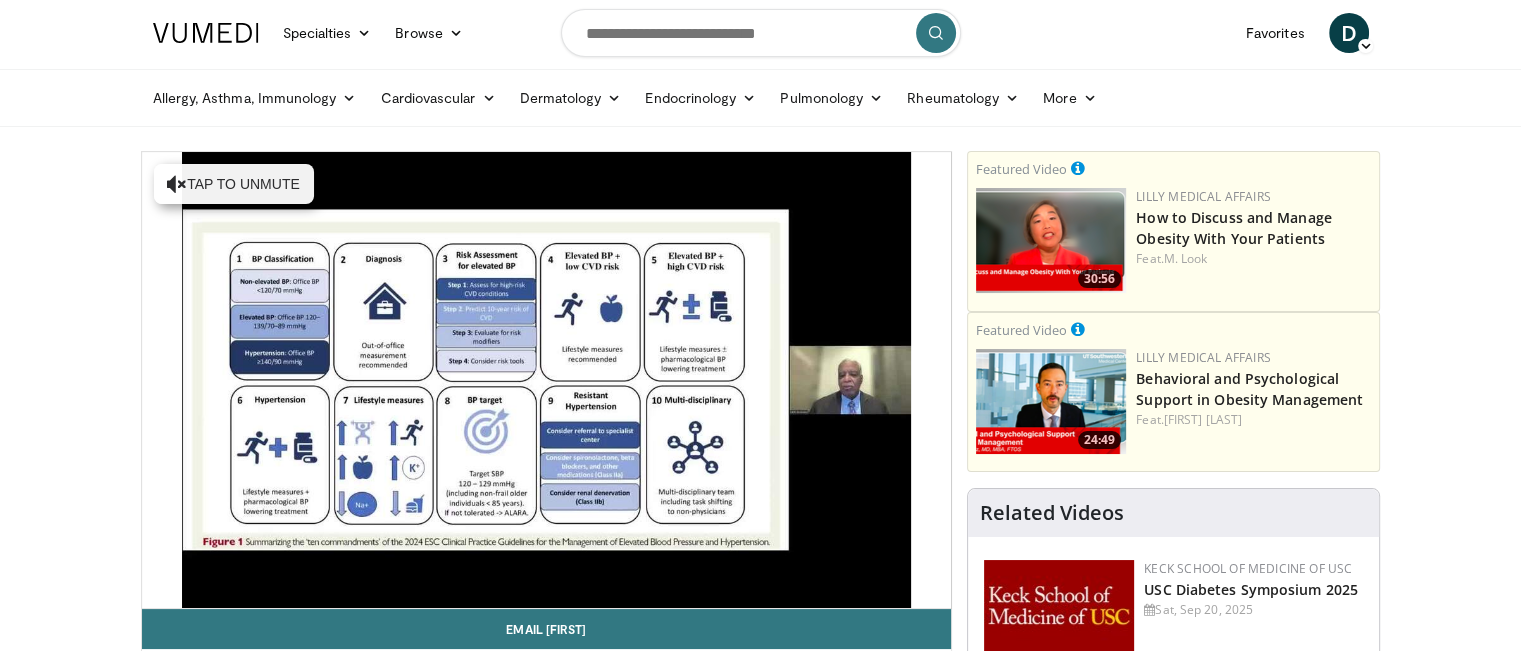 scroll, scrollTop: 0, scrollLeft: 0, axis: both 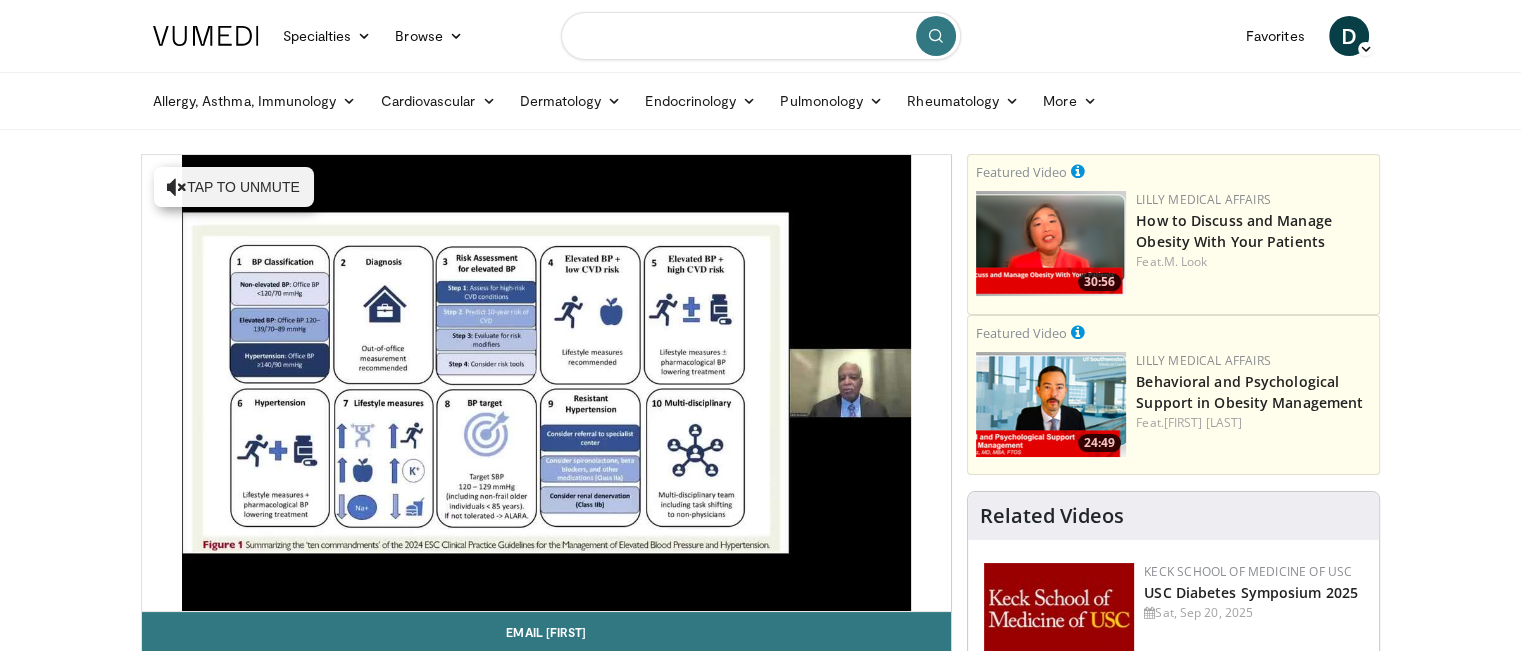 click at bounding box center [761, 36] 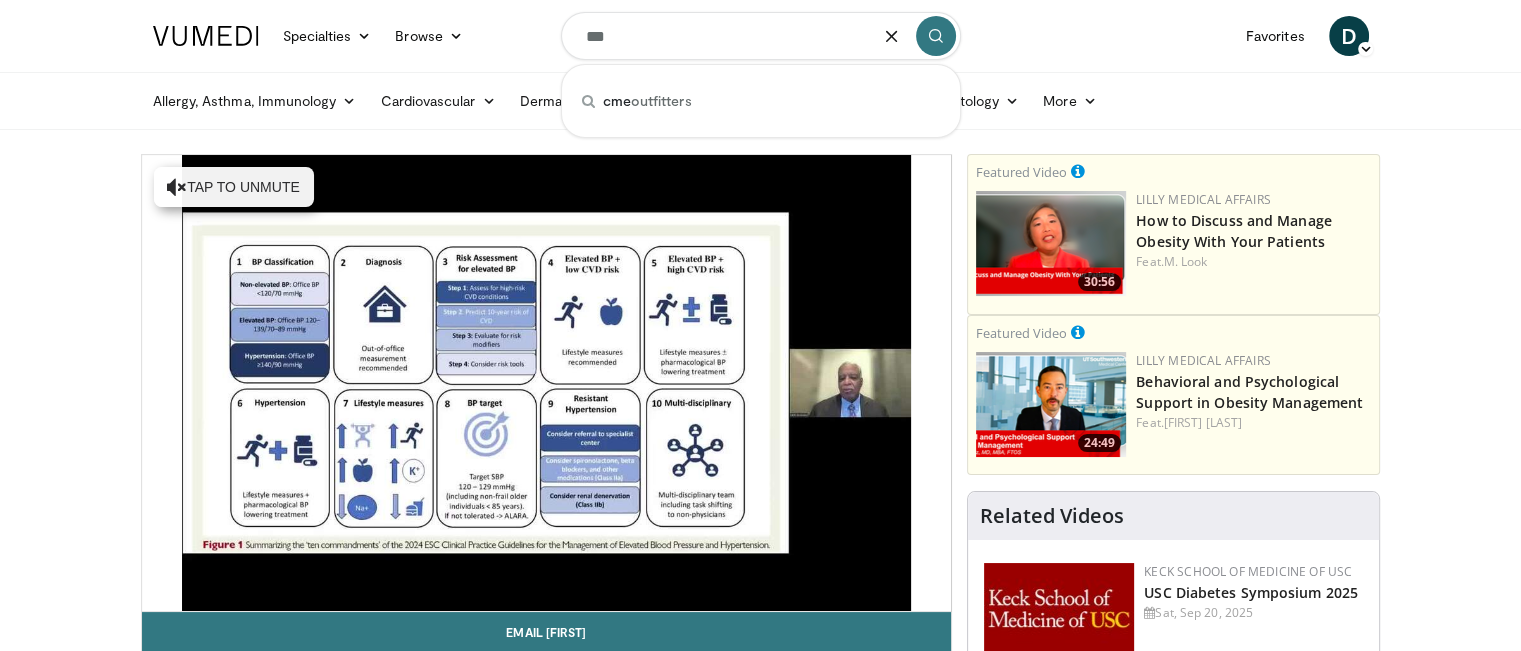 type on "***" 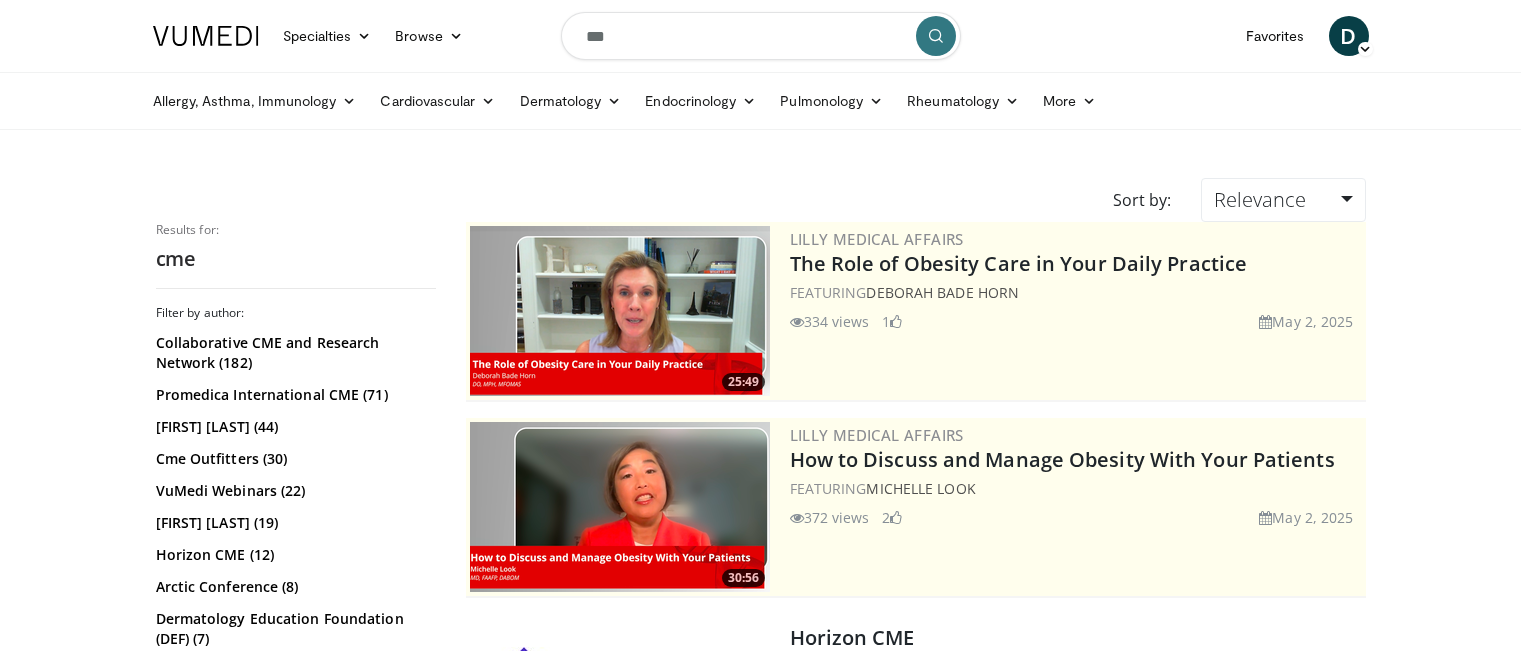 scroll, scrollTop: 0, scrollLeft: 0, axis: both 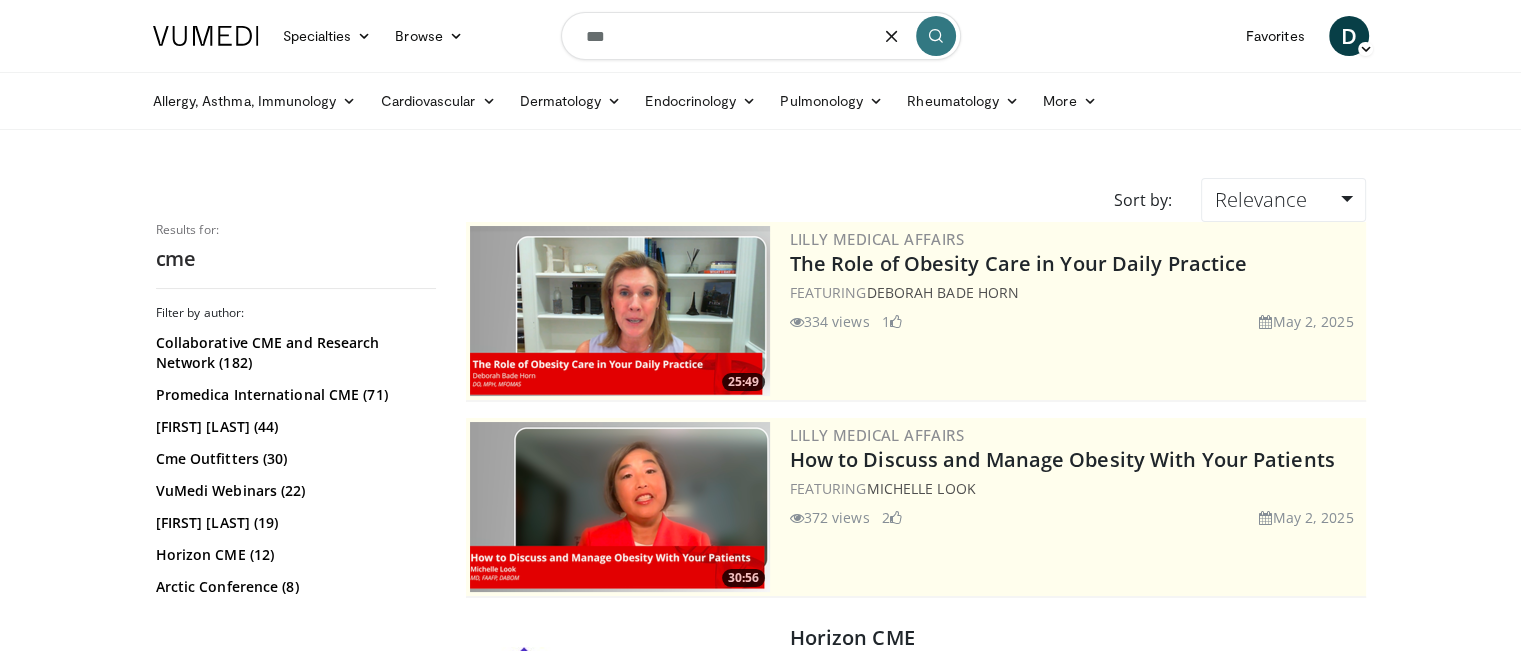 click on "***" at bounding box center (761, 36) 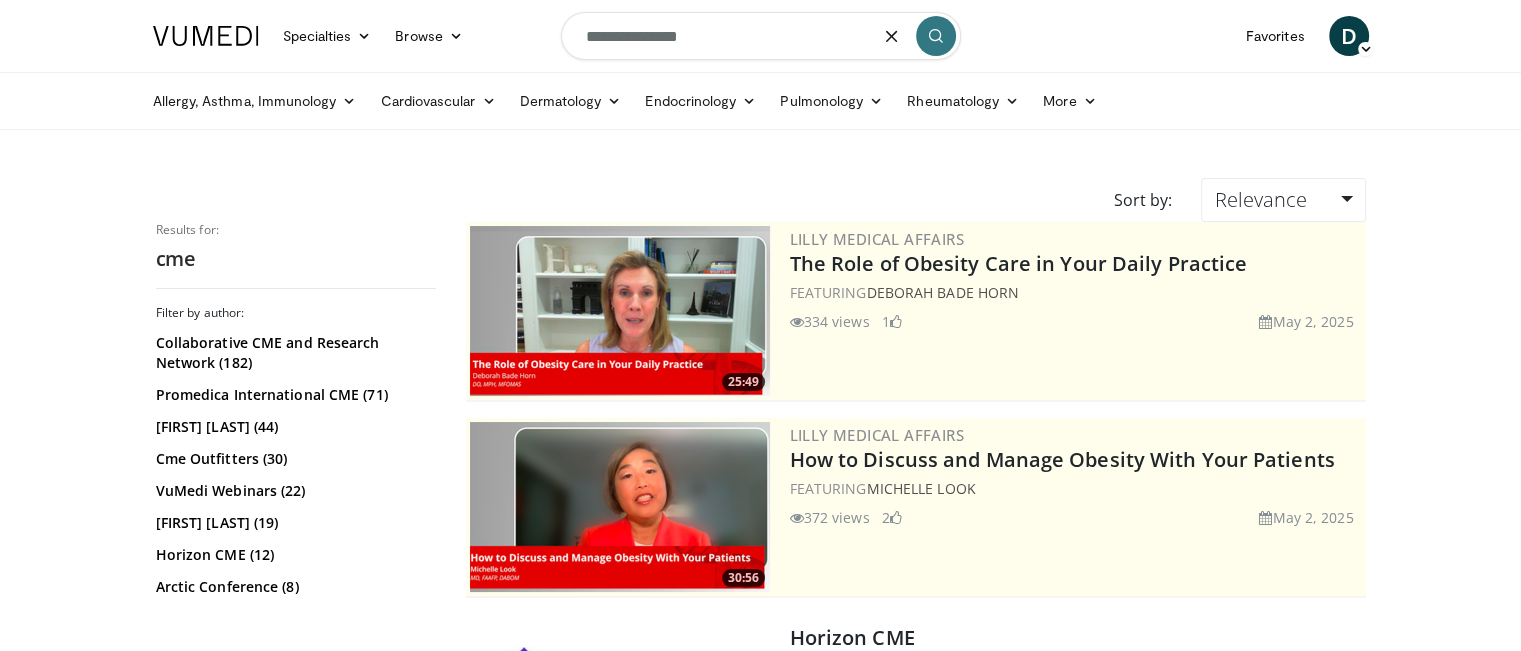type on "**********" 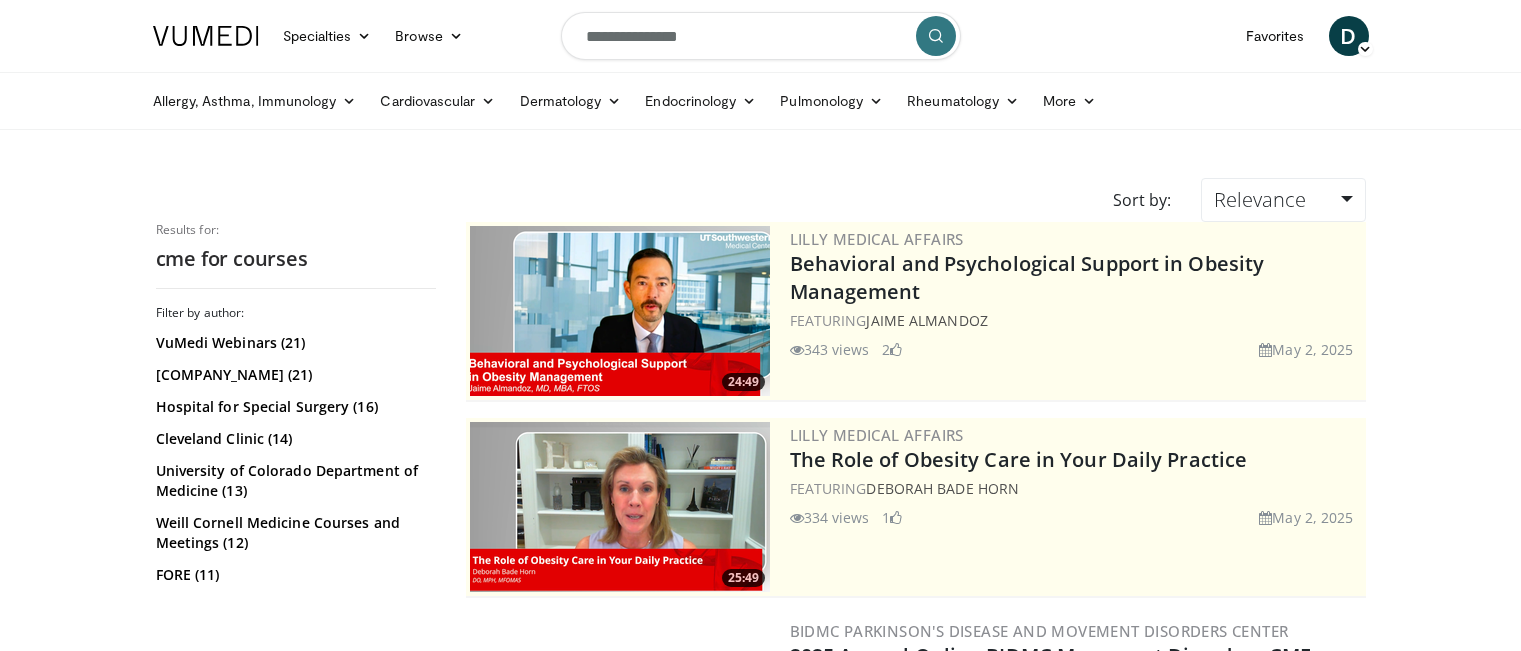 scroll, scrollTop: 0, scrollLeft: 0, axis: both 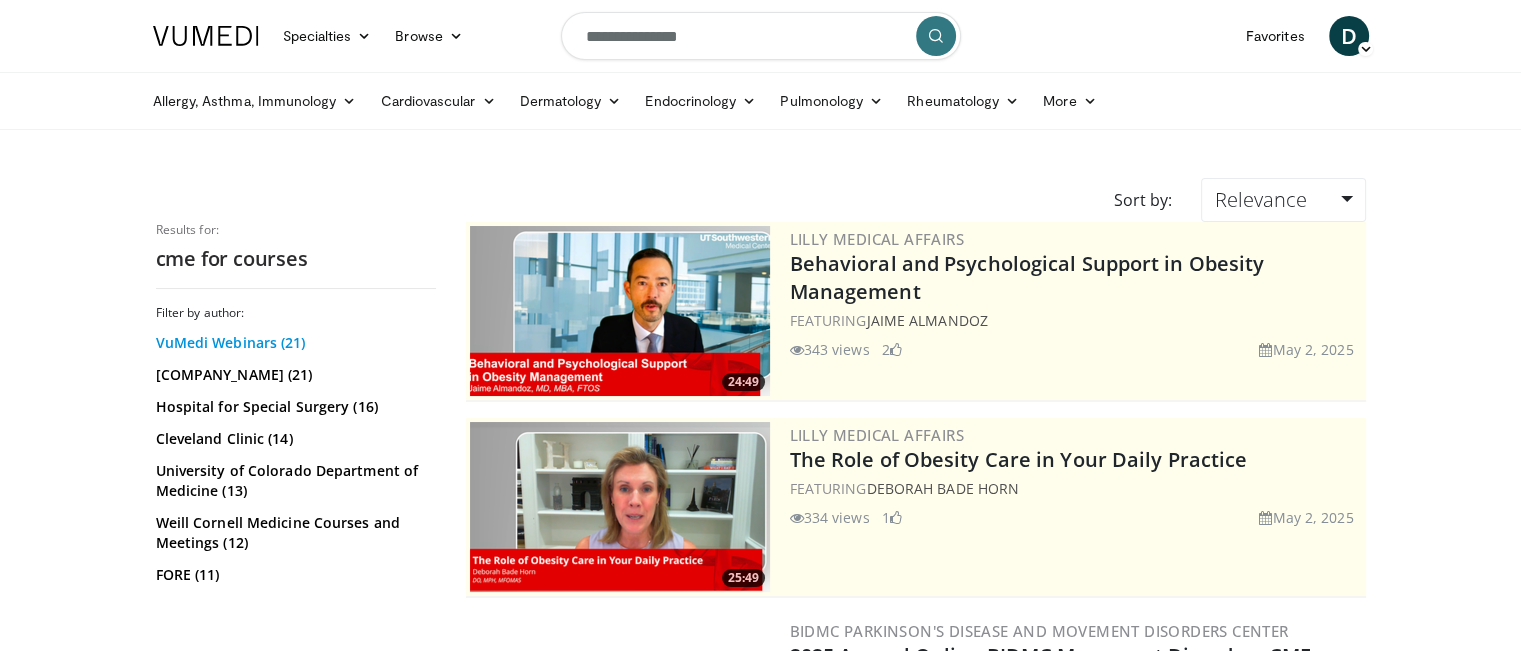 click on "VuMedi Webinars (21)" at bounding box center [293, 343] 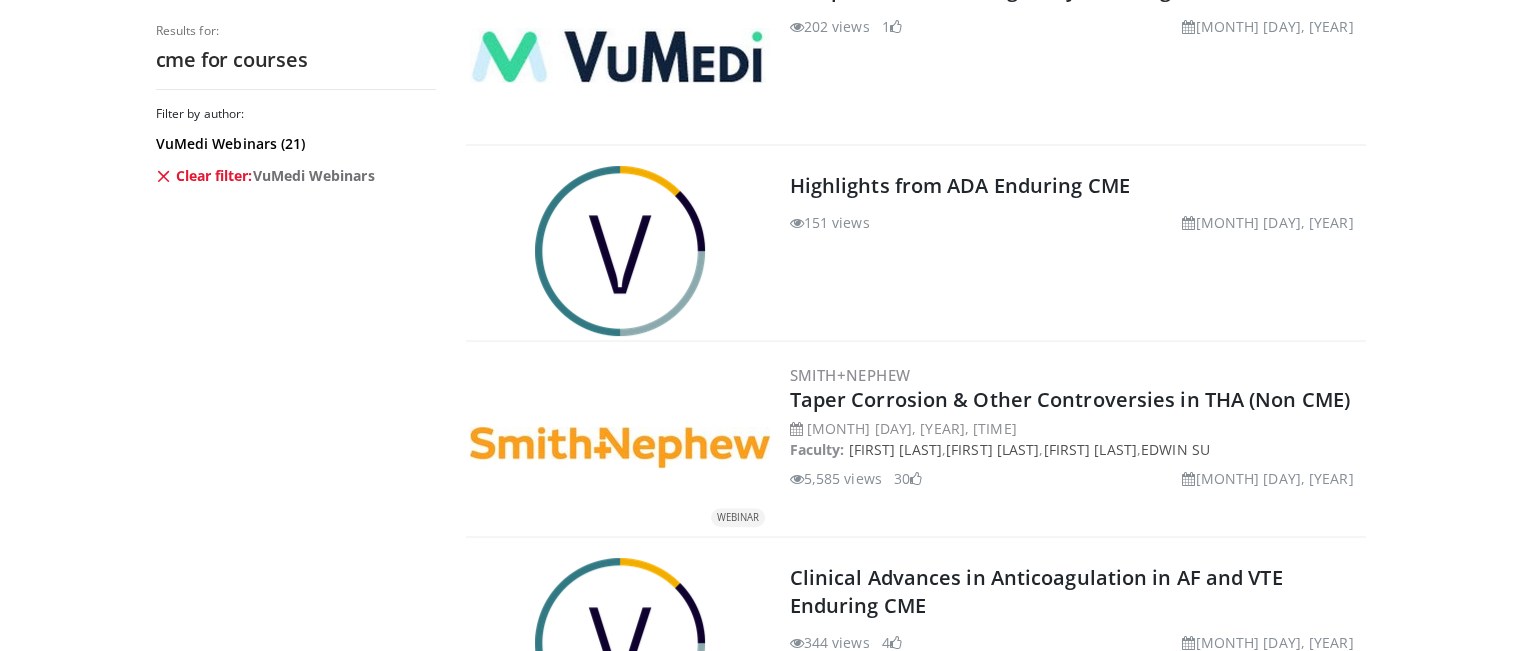 scroll, scrollTop: 300, scrollLeft: 0, axis: vertical 